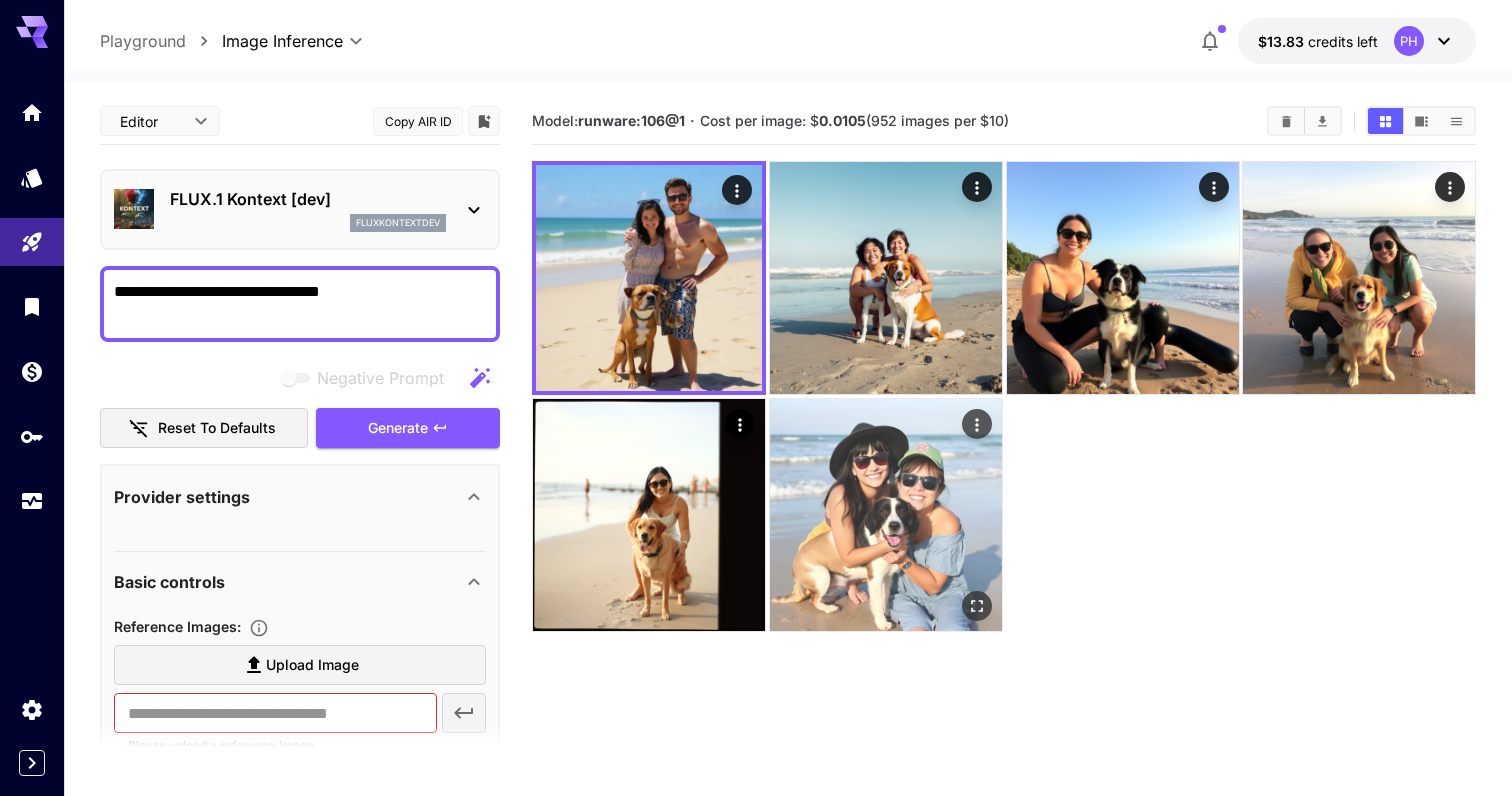 scroll, scrollTop: 0, scrollLeft: 0, axis: both 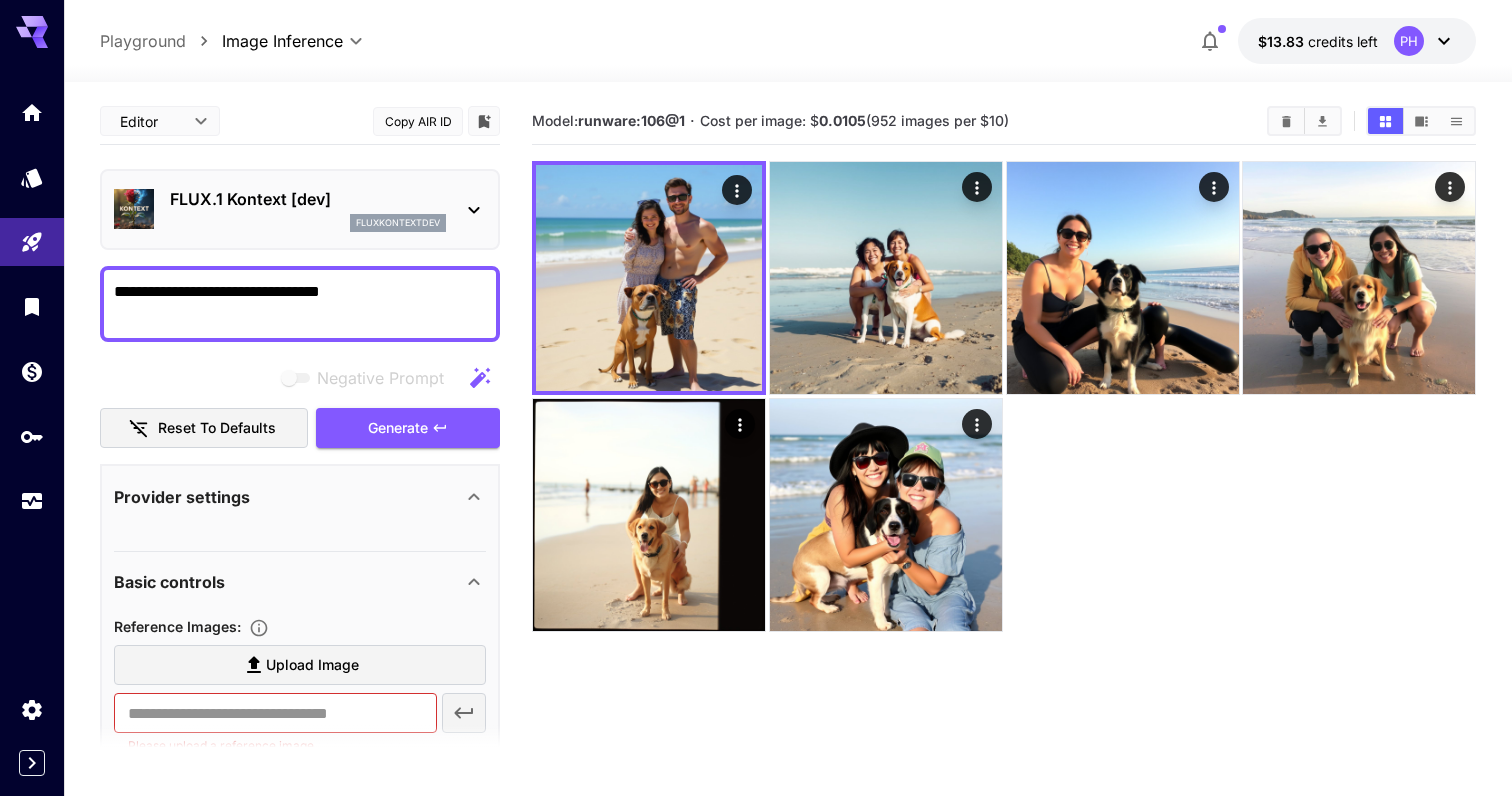 click on "fluxkontextdev" at bounding box center (398, 223) 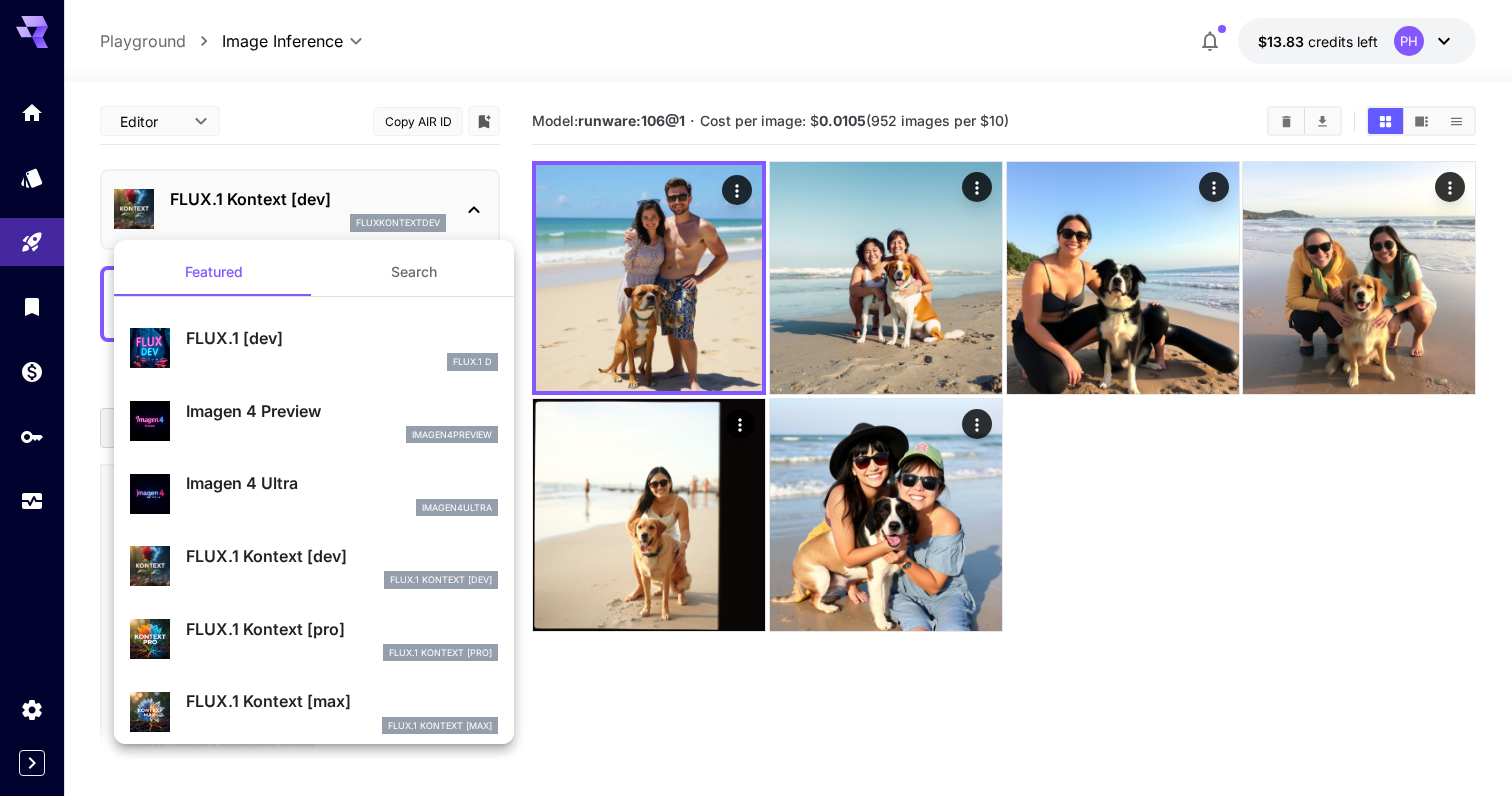 click on "FLUX.1 [dev]" at bounding box center (342, 338) 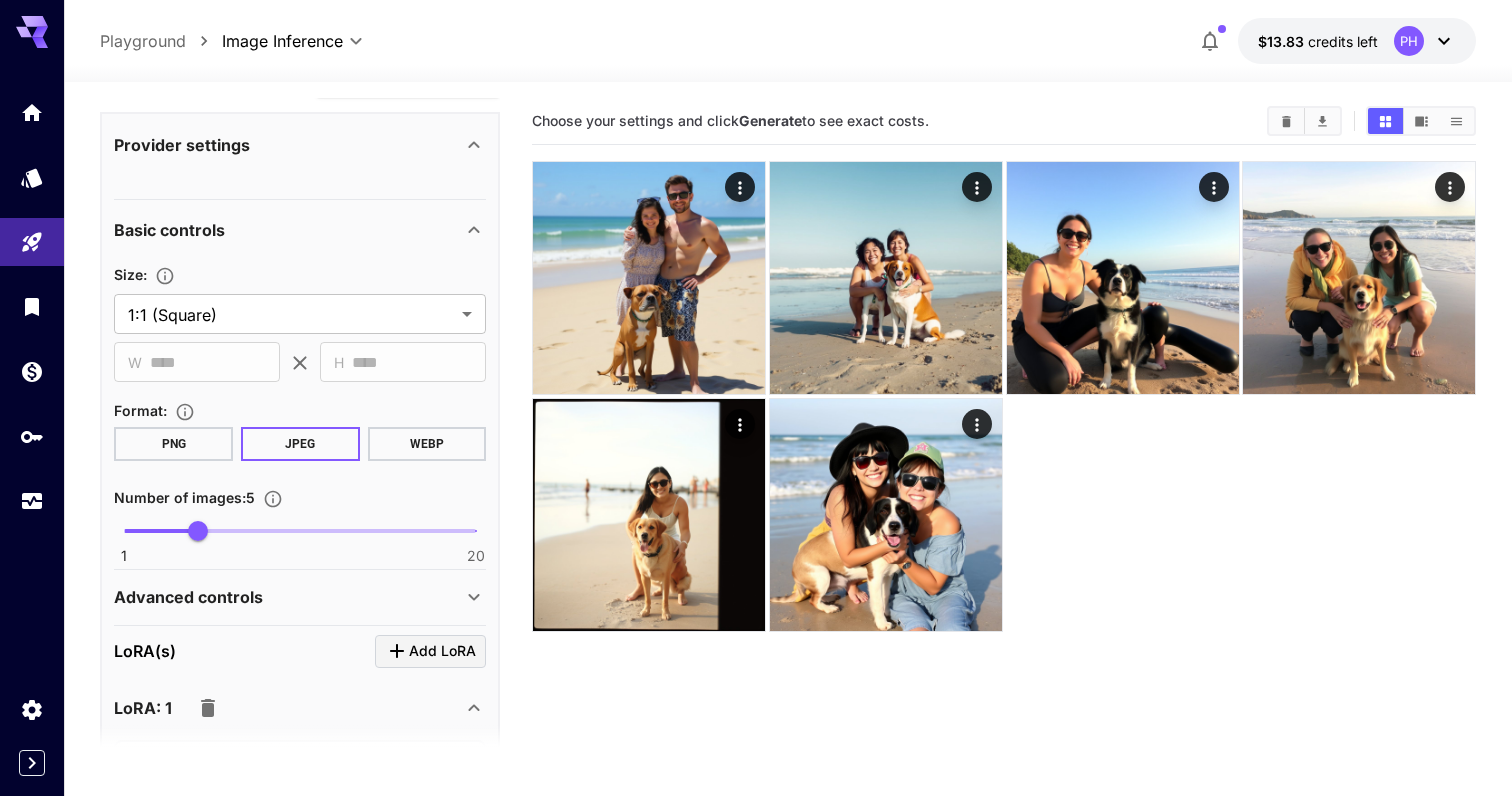 scroll, scrollTop: 459, scrollLeft: 0, axis: vertical 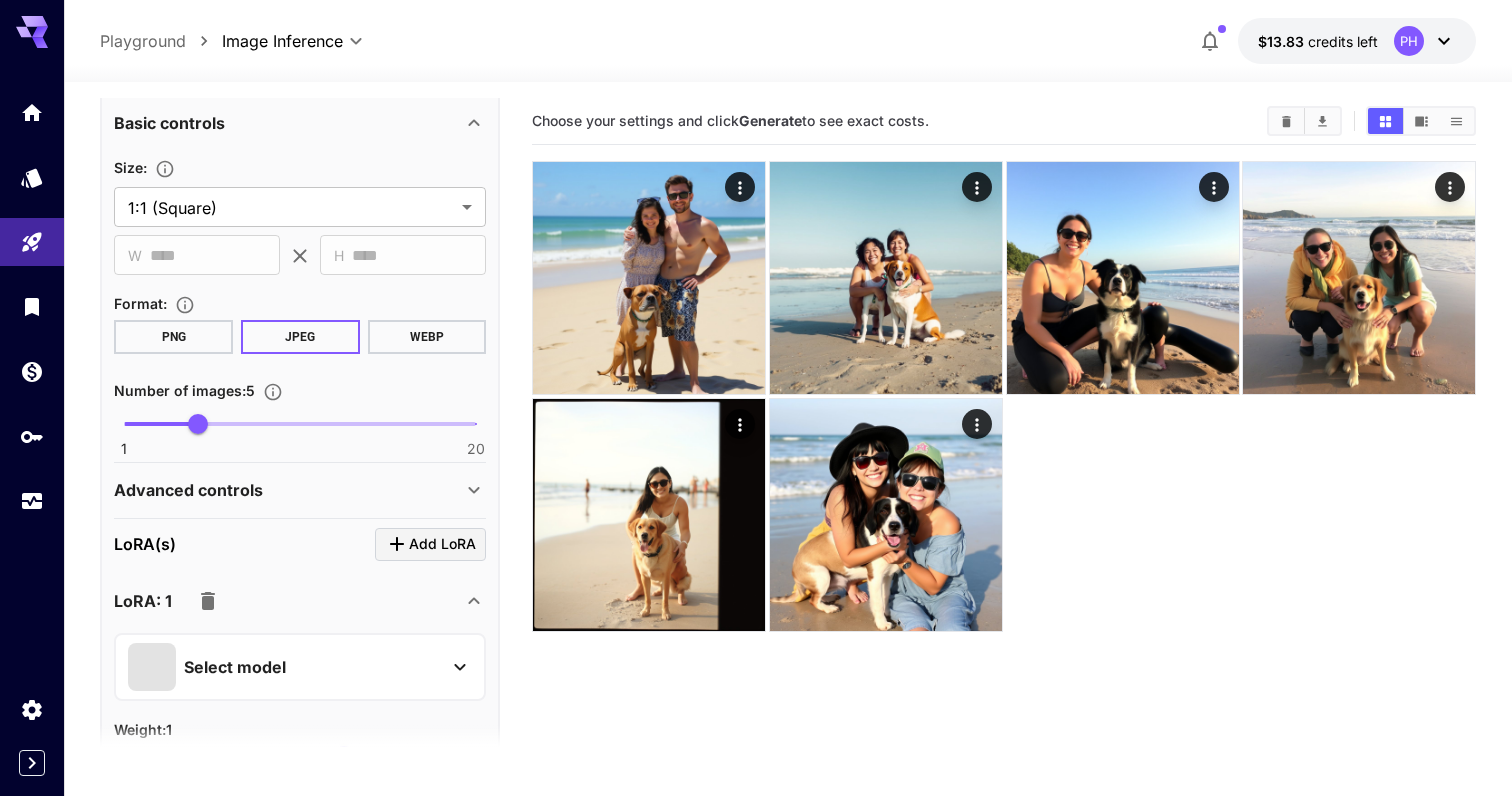 click on "Add LoRA" at bounding box center [442, 544] 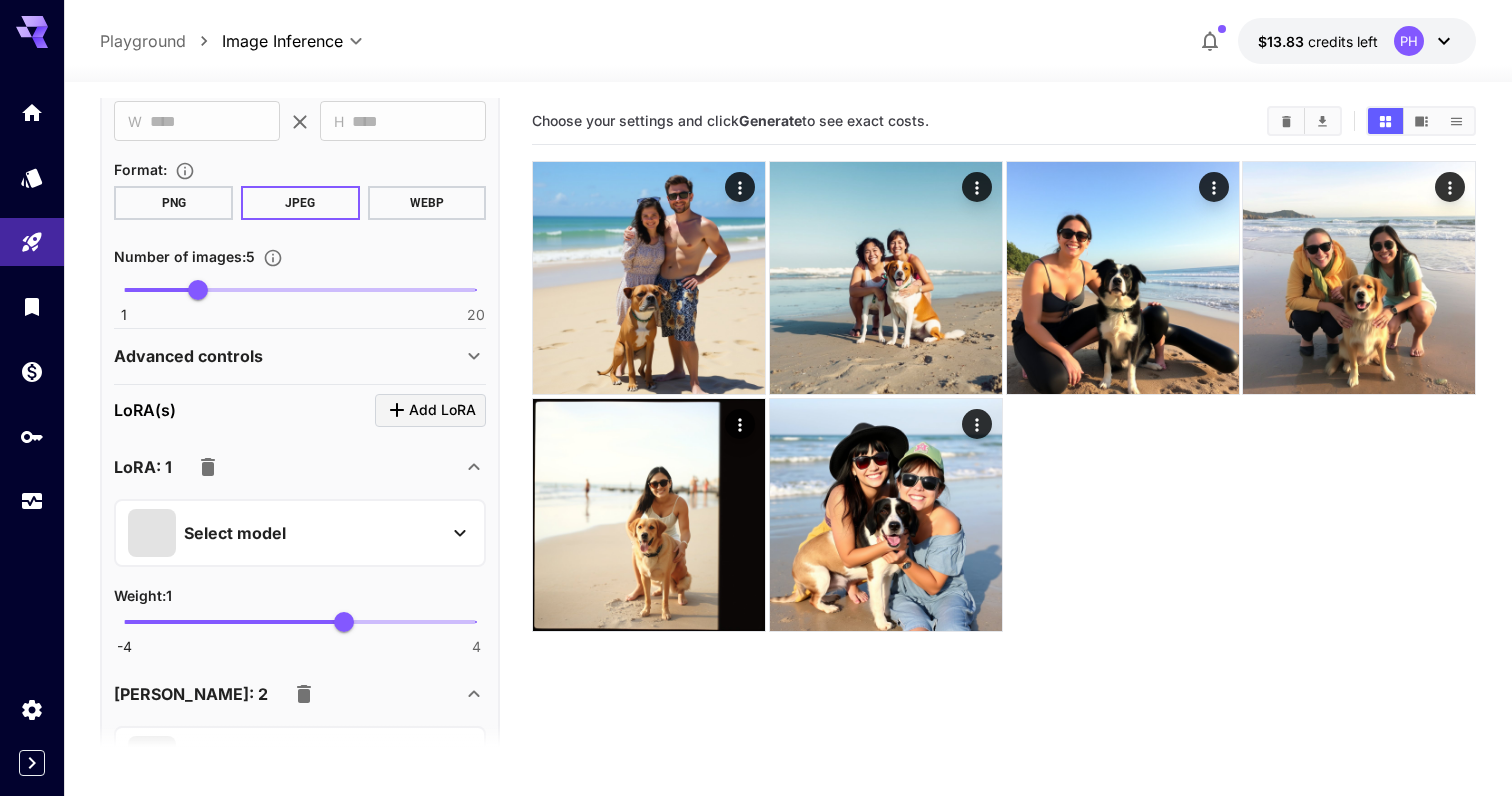 scroll, scrollTop: 649, scrollLeft: 0, axis: vertical 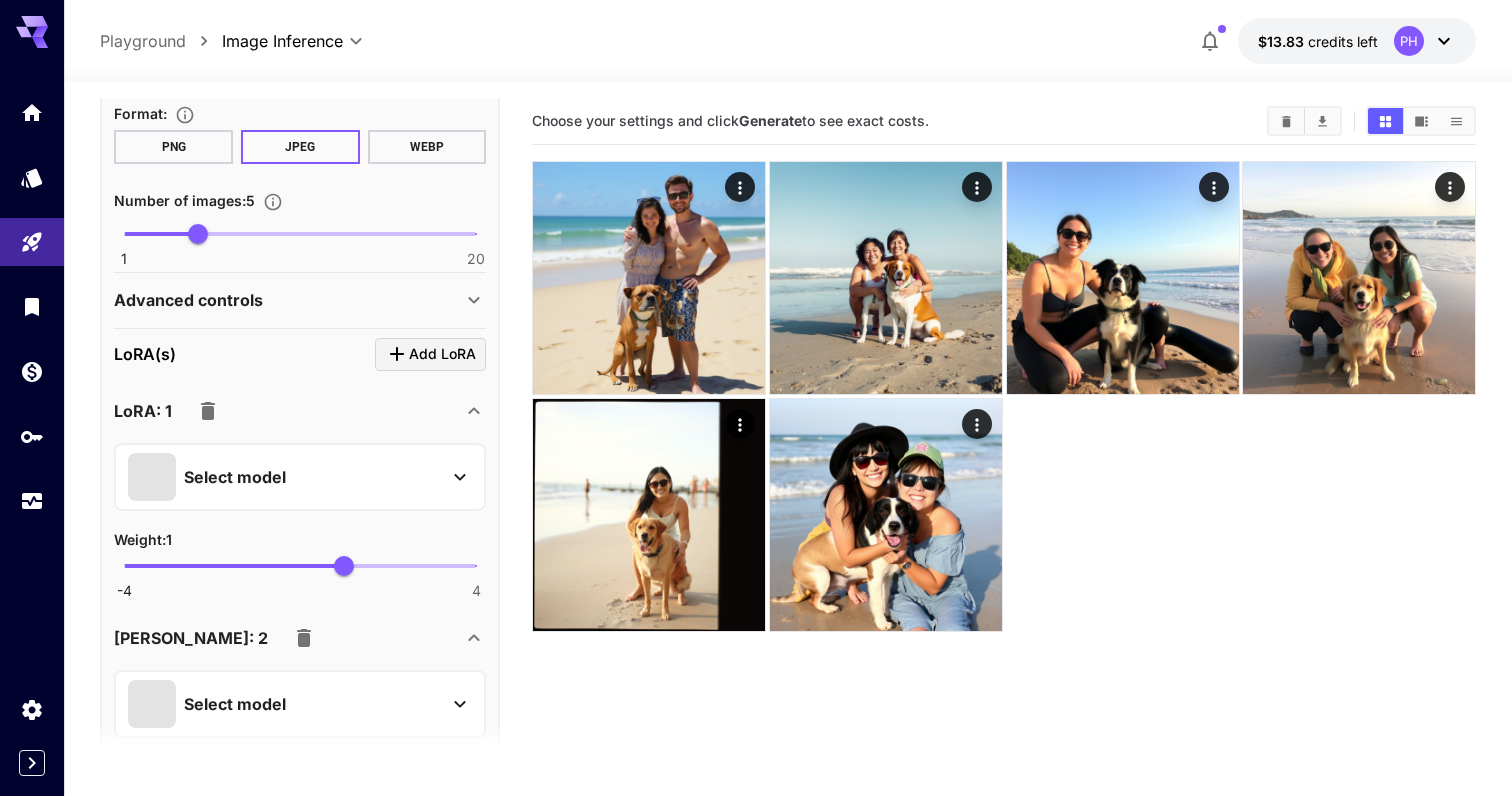 click on "Select model" at bounding box center [284, 477] 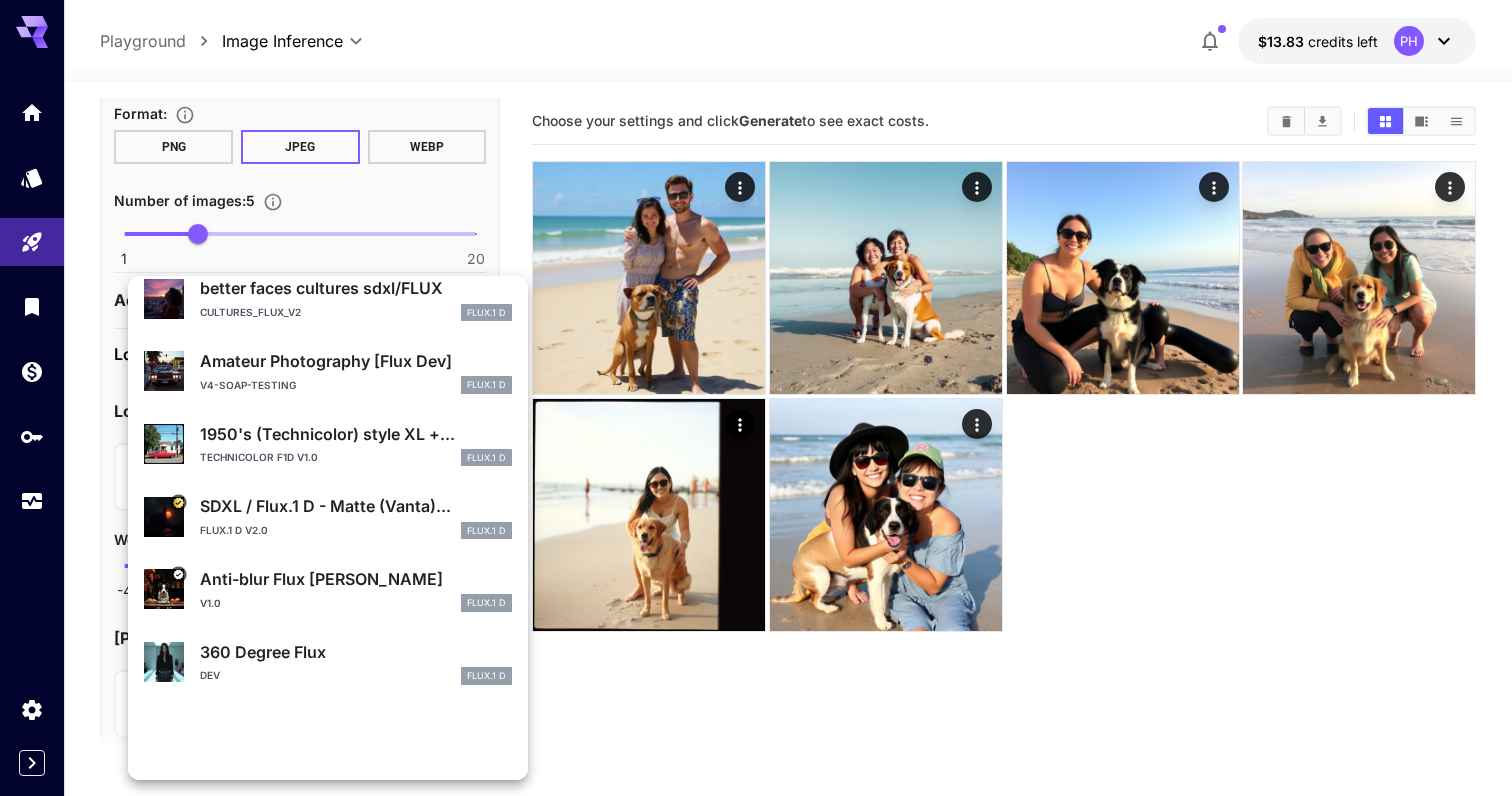 scroll, scrollTop: 0, scrollLeft: 0, axis: both 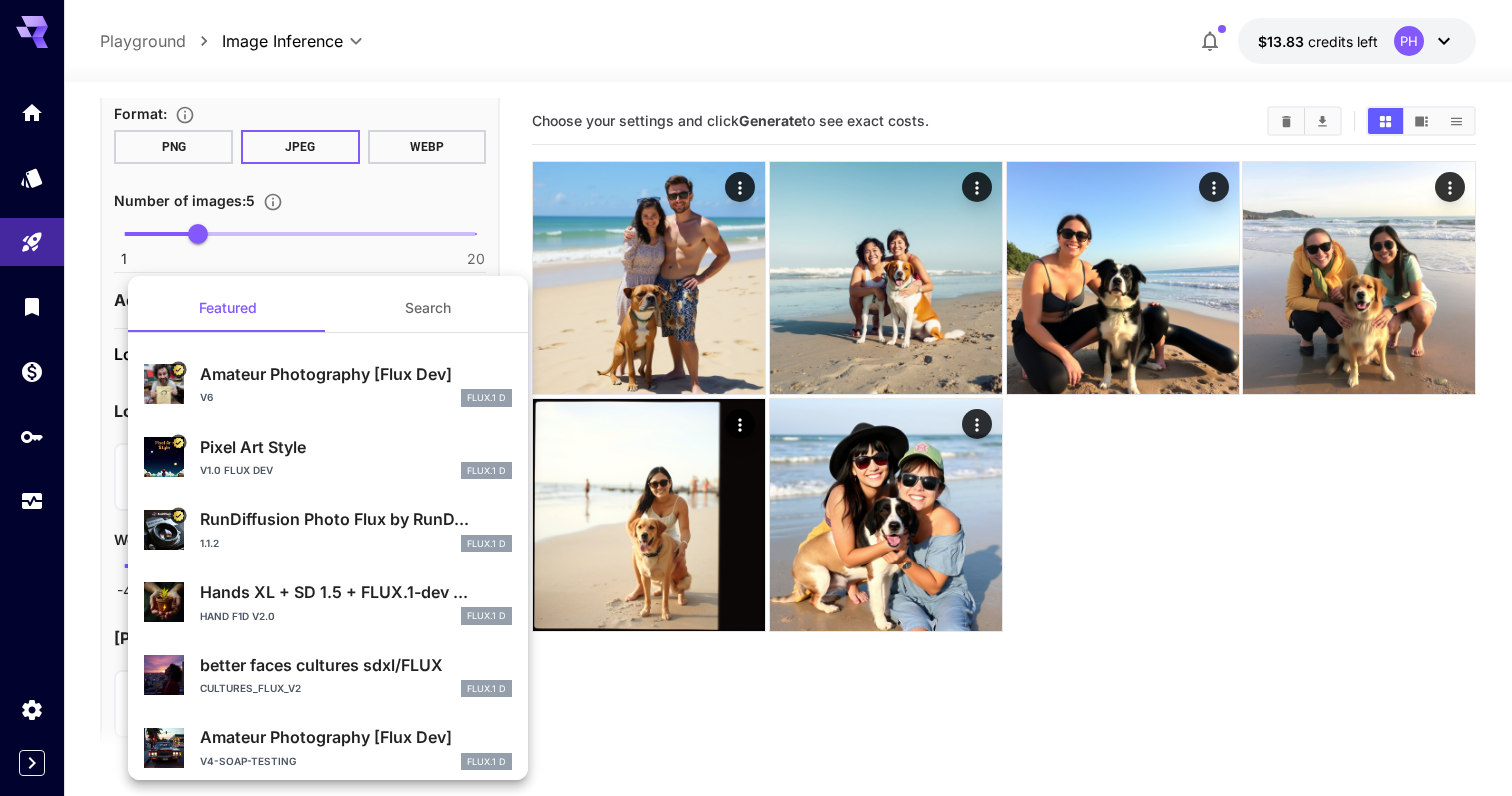 click on "Search" at bounding box center [428, 308] 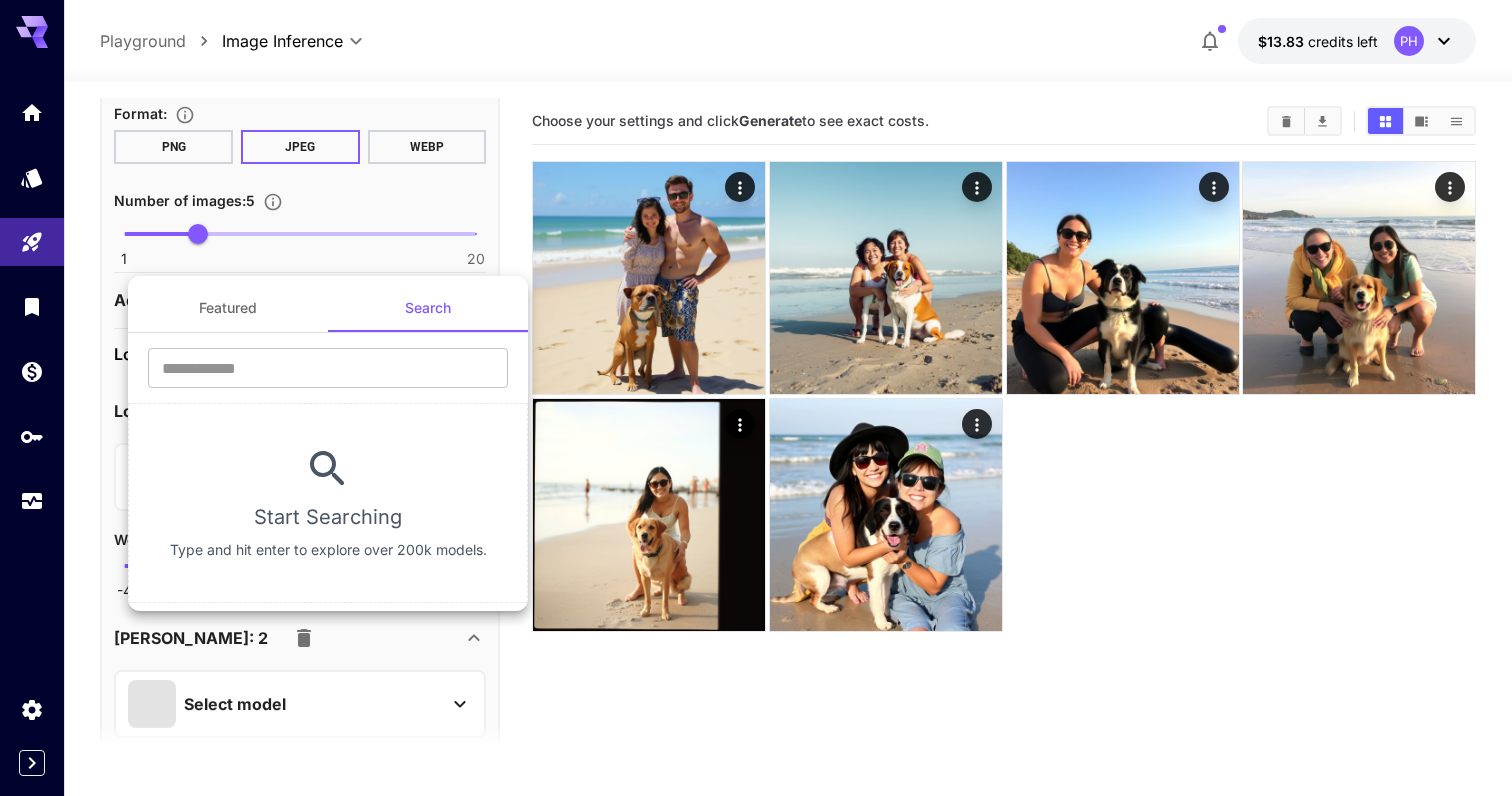 type 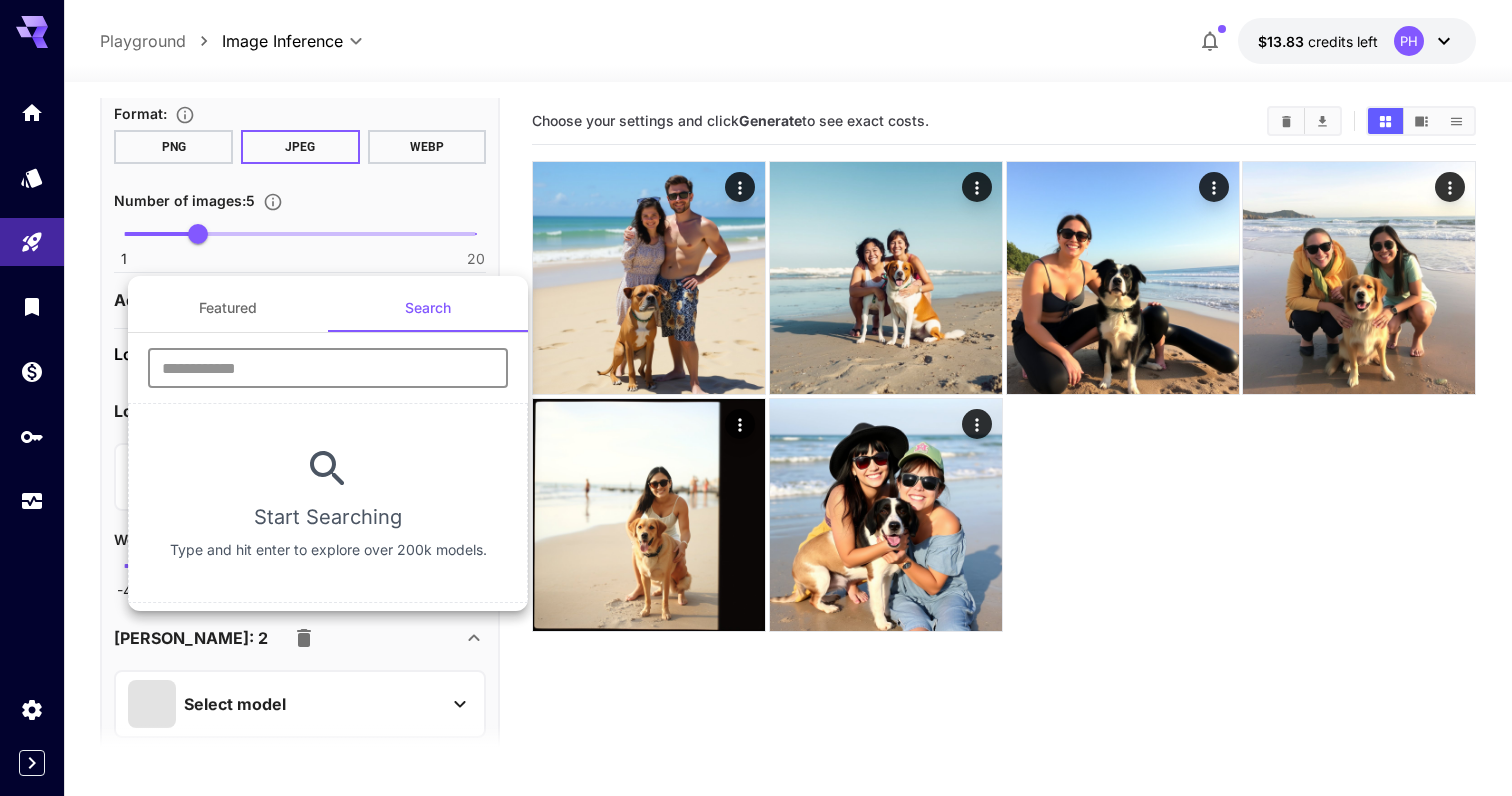 click at bounding box center (328, 368) 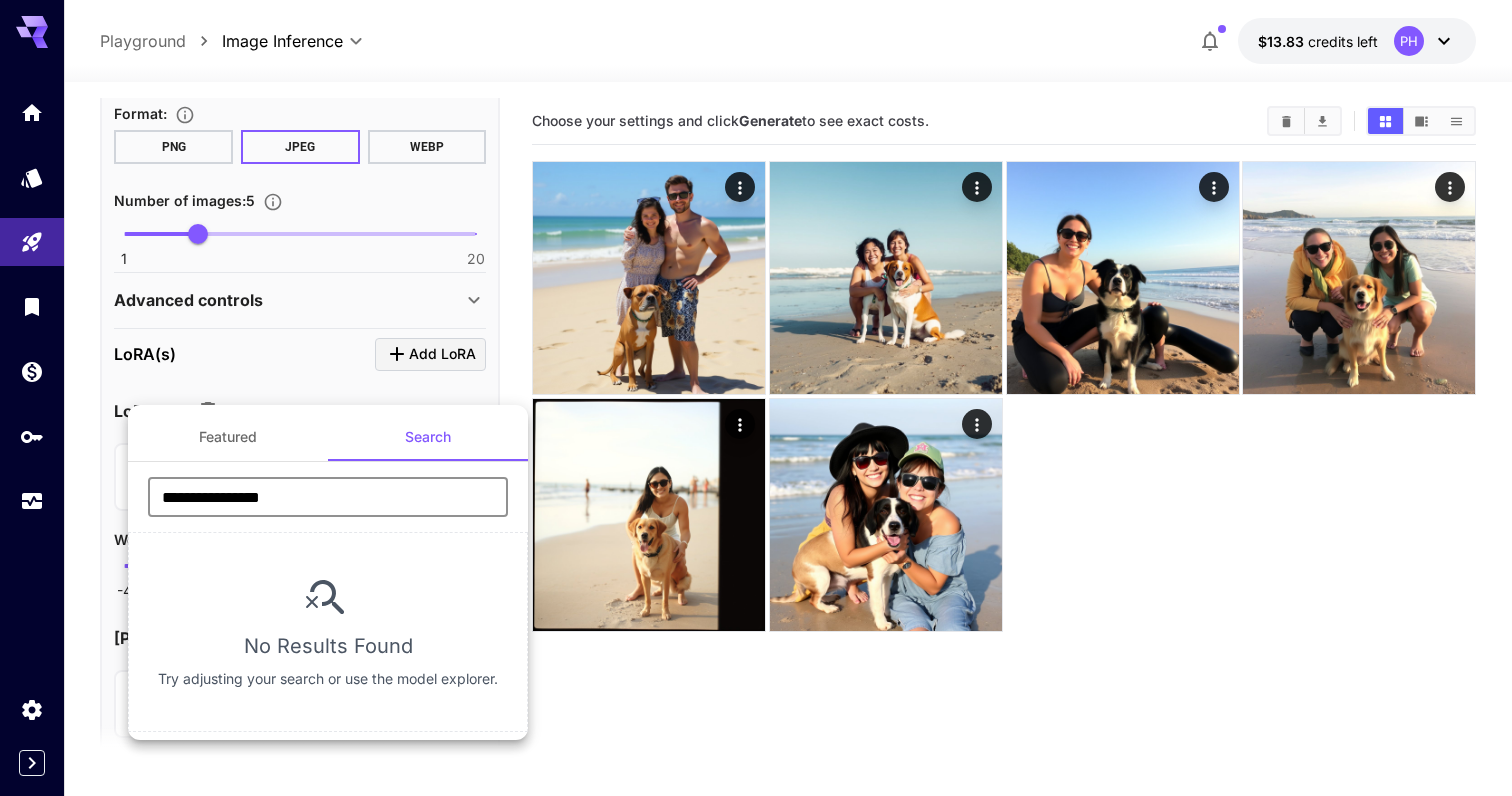 type on "**********" 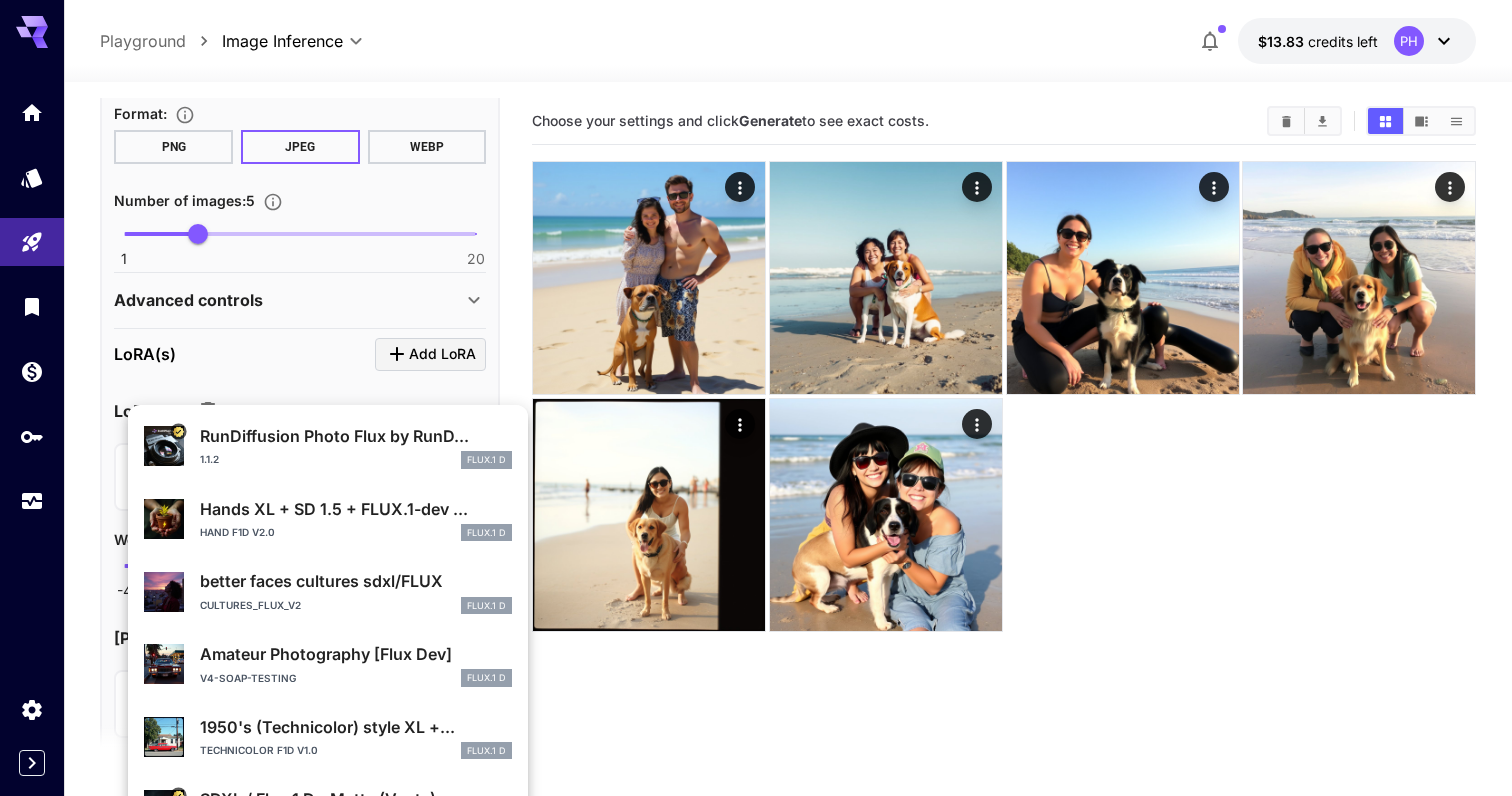 scroll, scrollTop: 377, scrollLeft: 0, axis: vertical 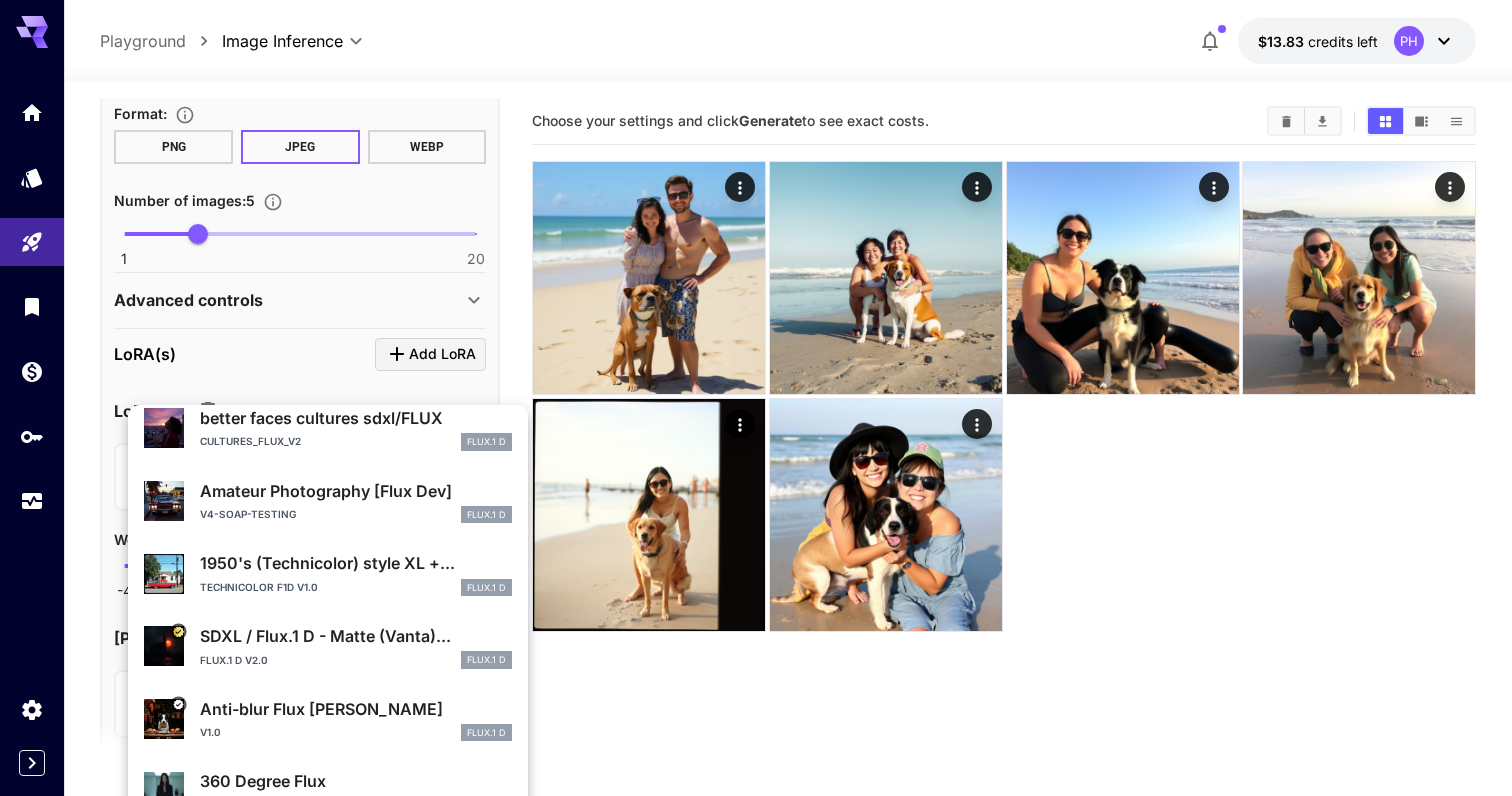click at bounding box center (756, 398) 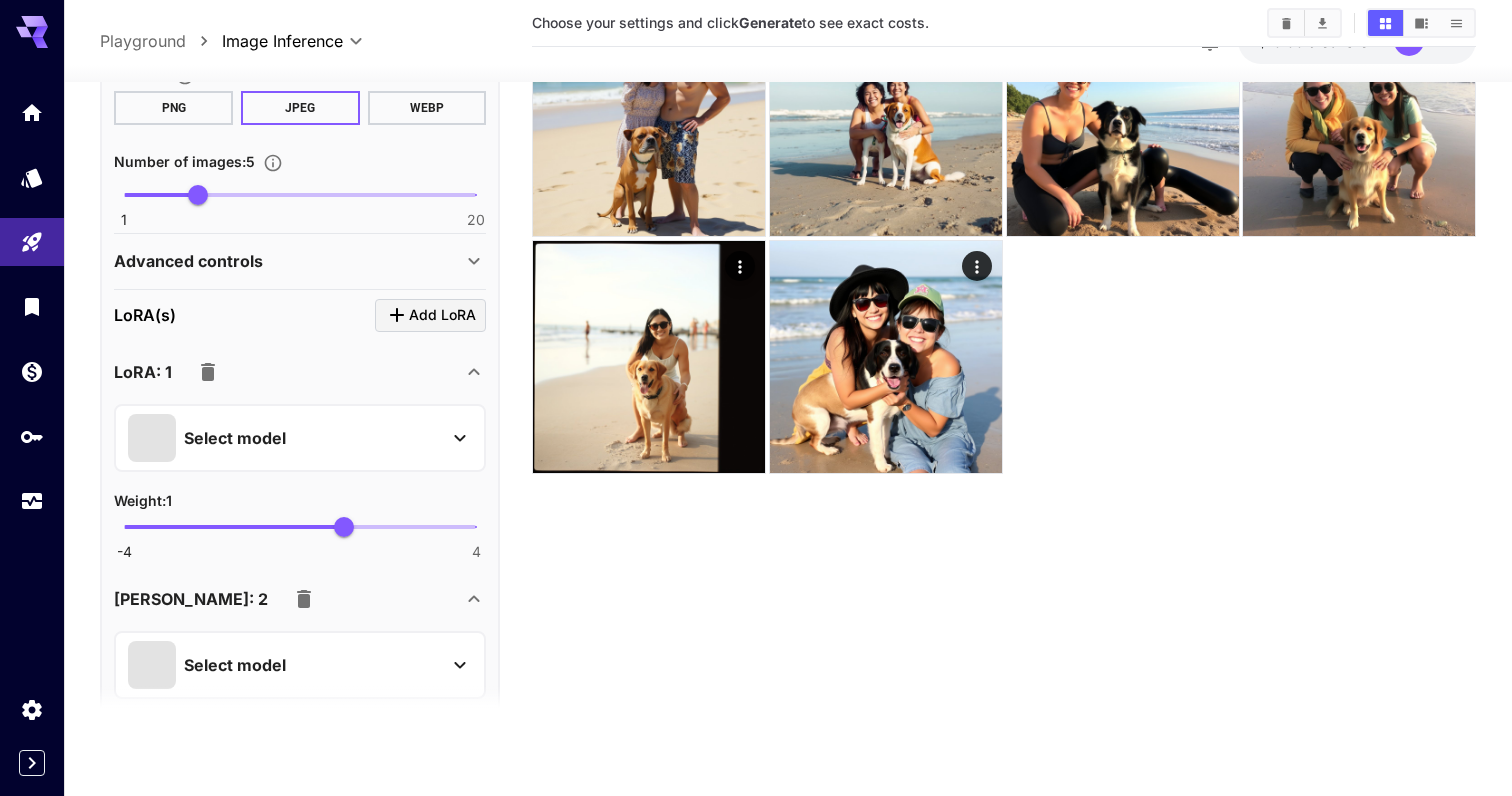 scroll, scrollTop: 0, scrollLeft: 0, axis: both 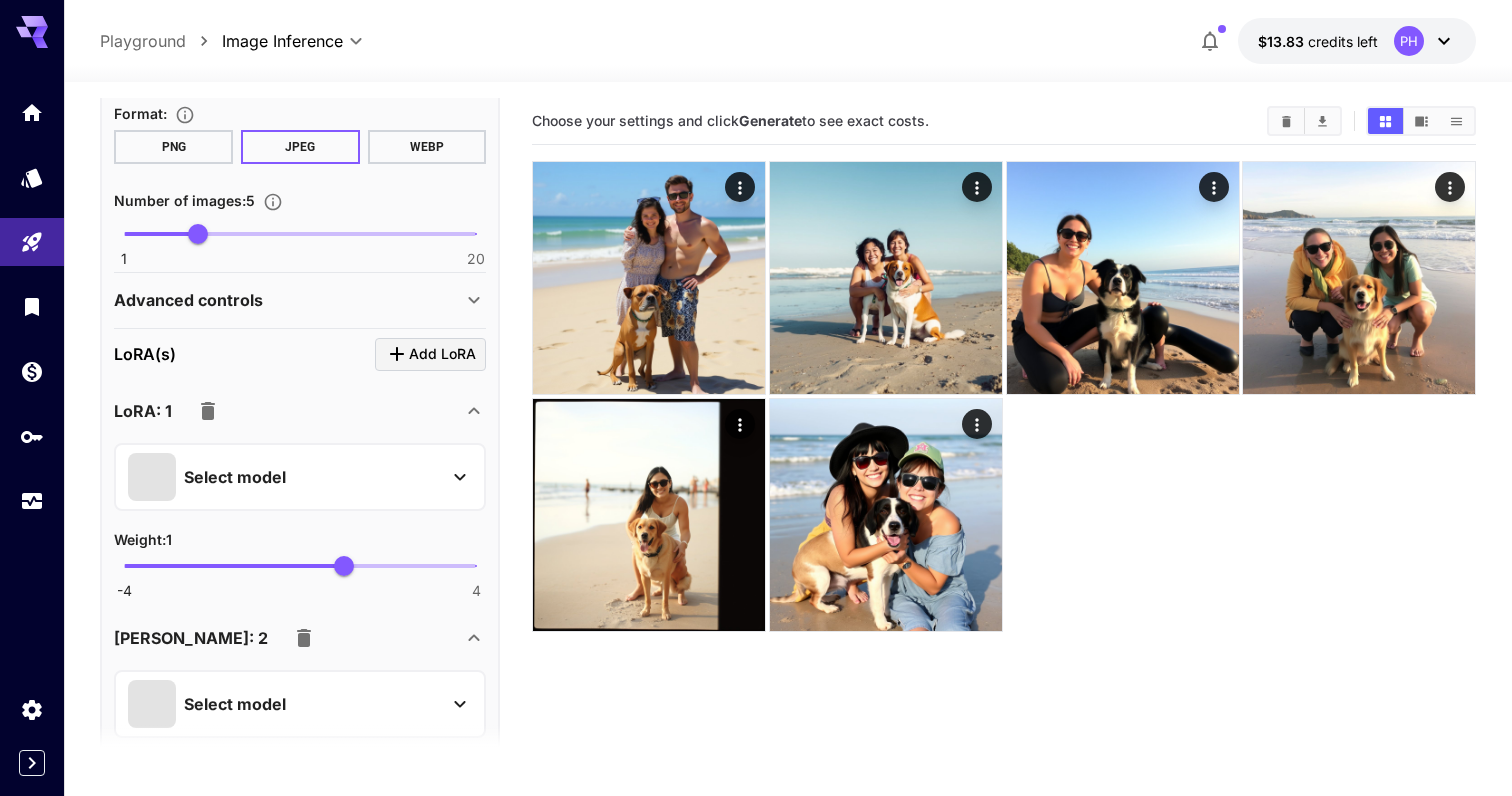 click on "Select model" at bounding box center [284, 477] 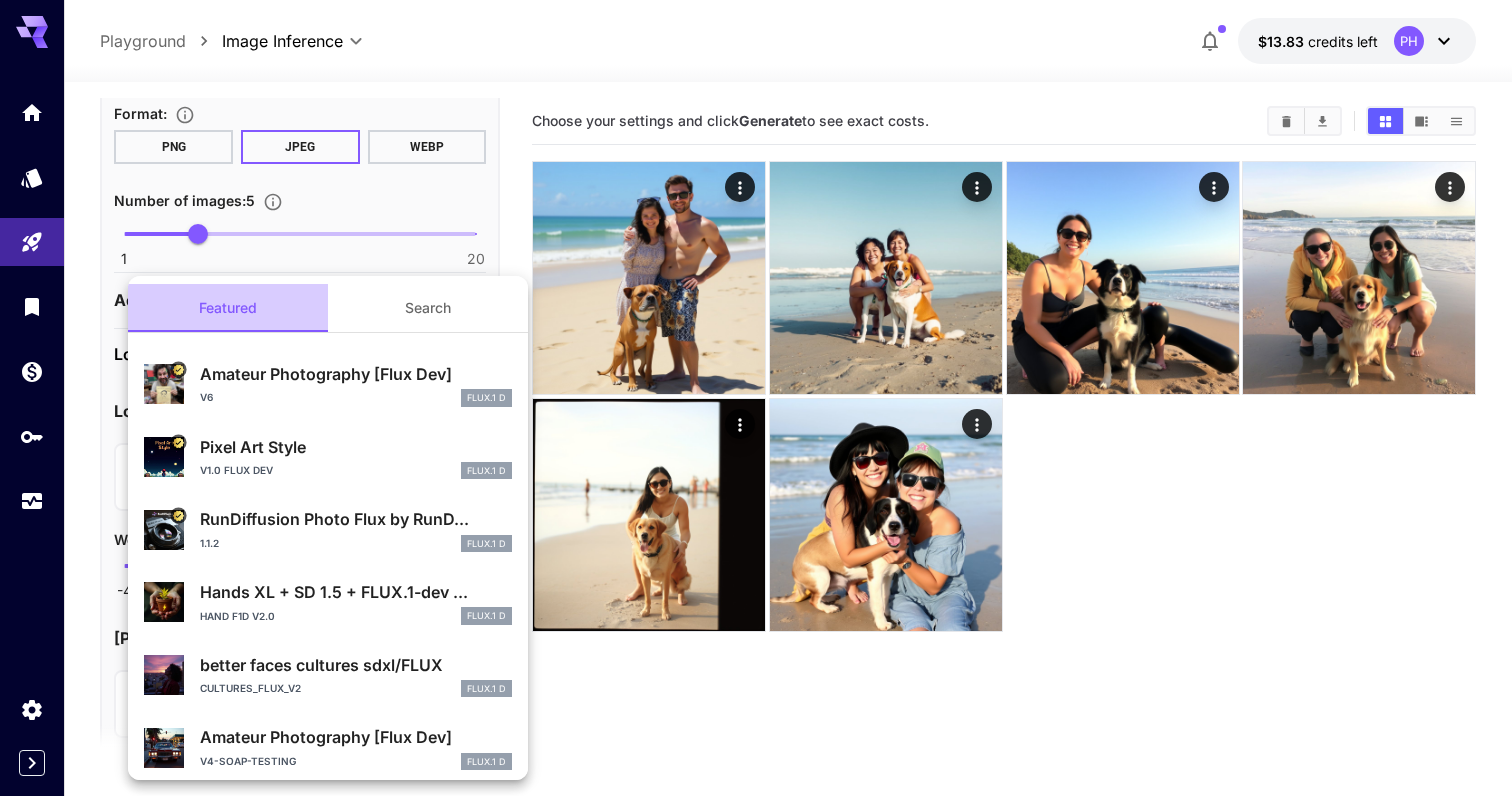 click on "Featured" at bounding box center [228, 308] 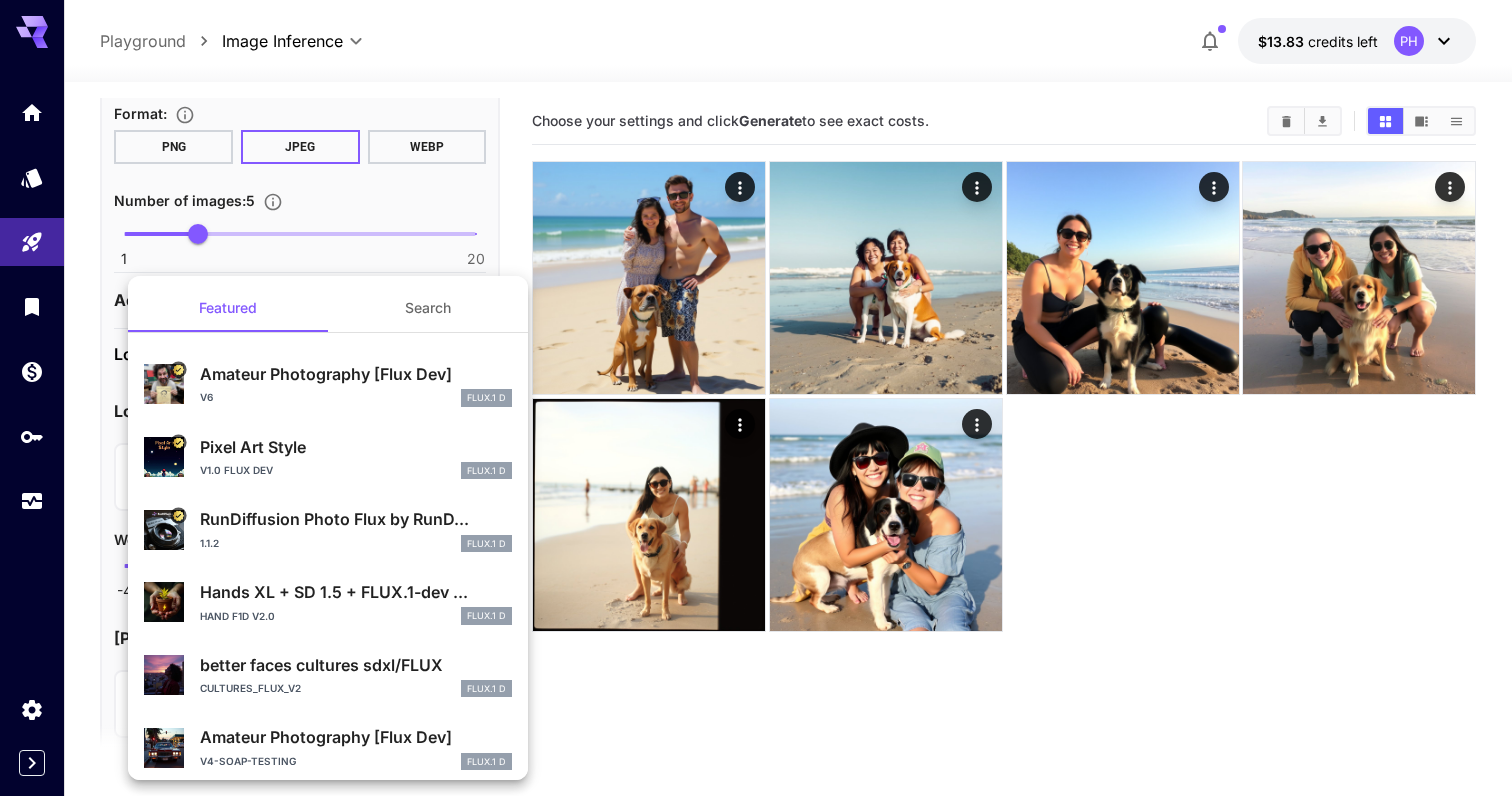 click at bounding box center (756, 398) 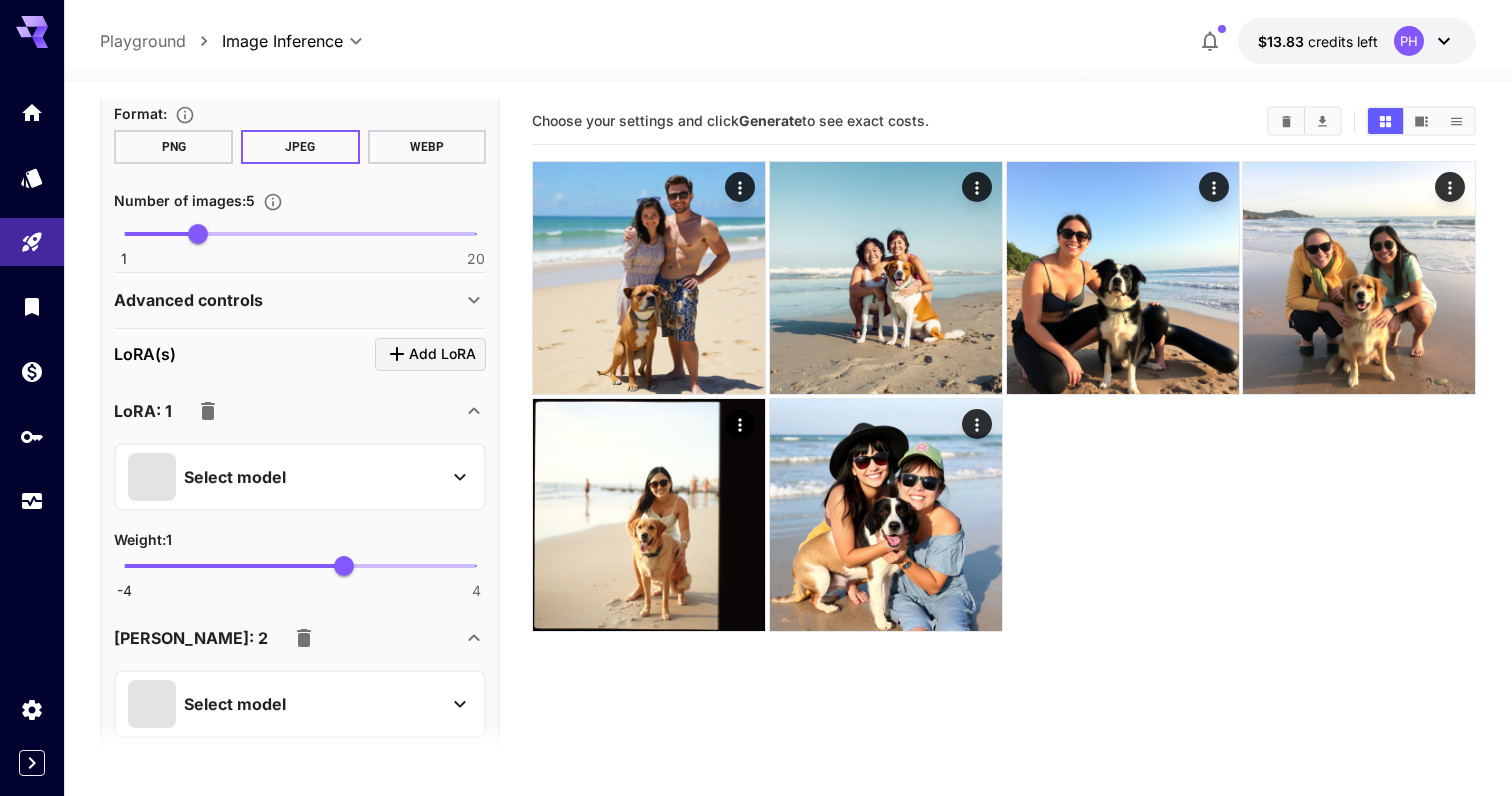 click on "Add LoRA" at bounding box center [442, 354] 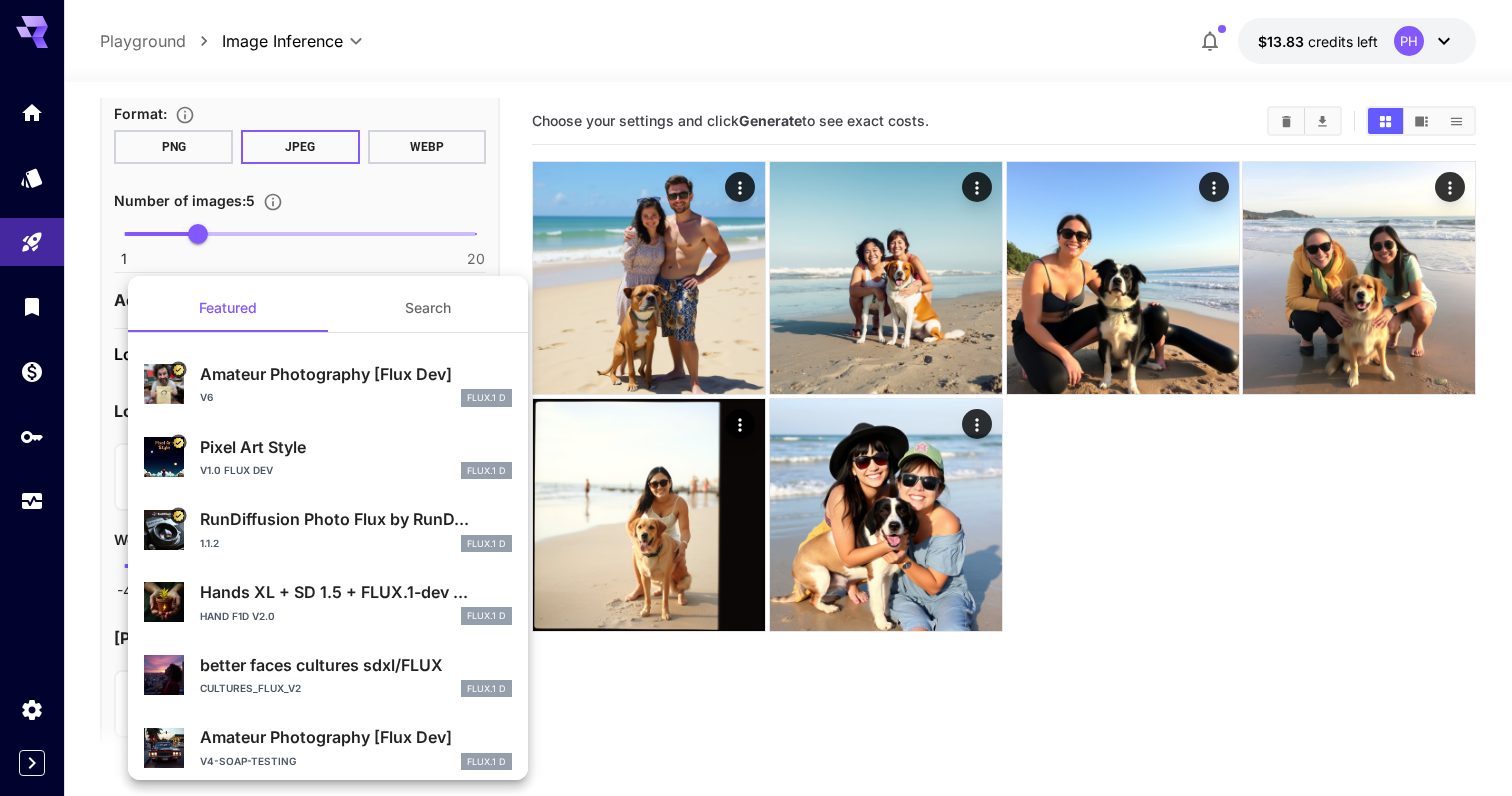 click on "Search" at bounding box center [428, 308] 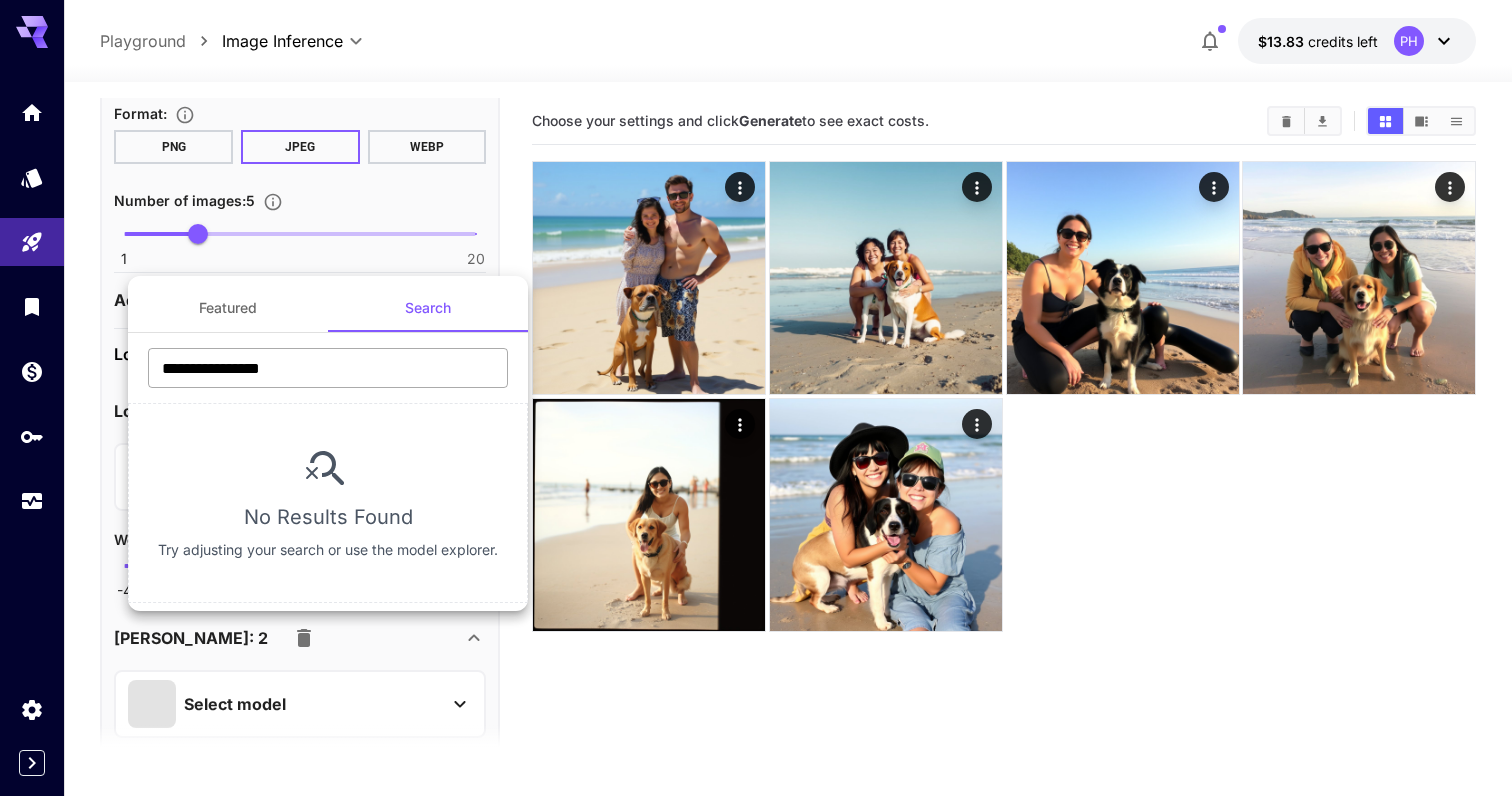 click on "**********" at bounding box center [328, 368] 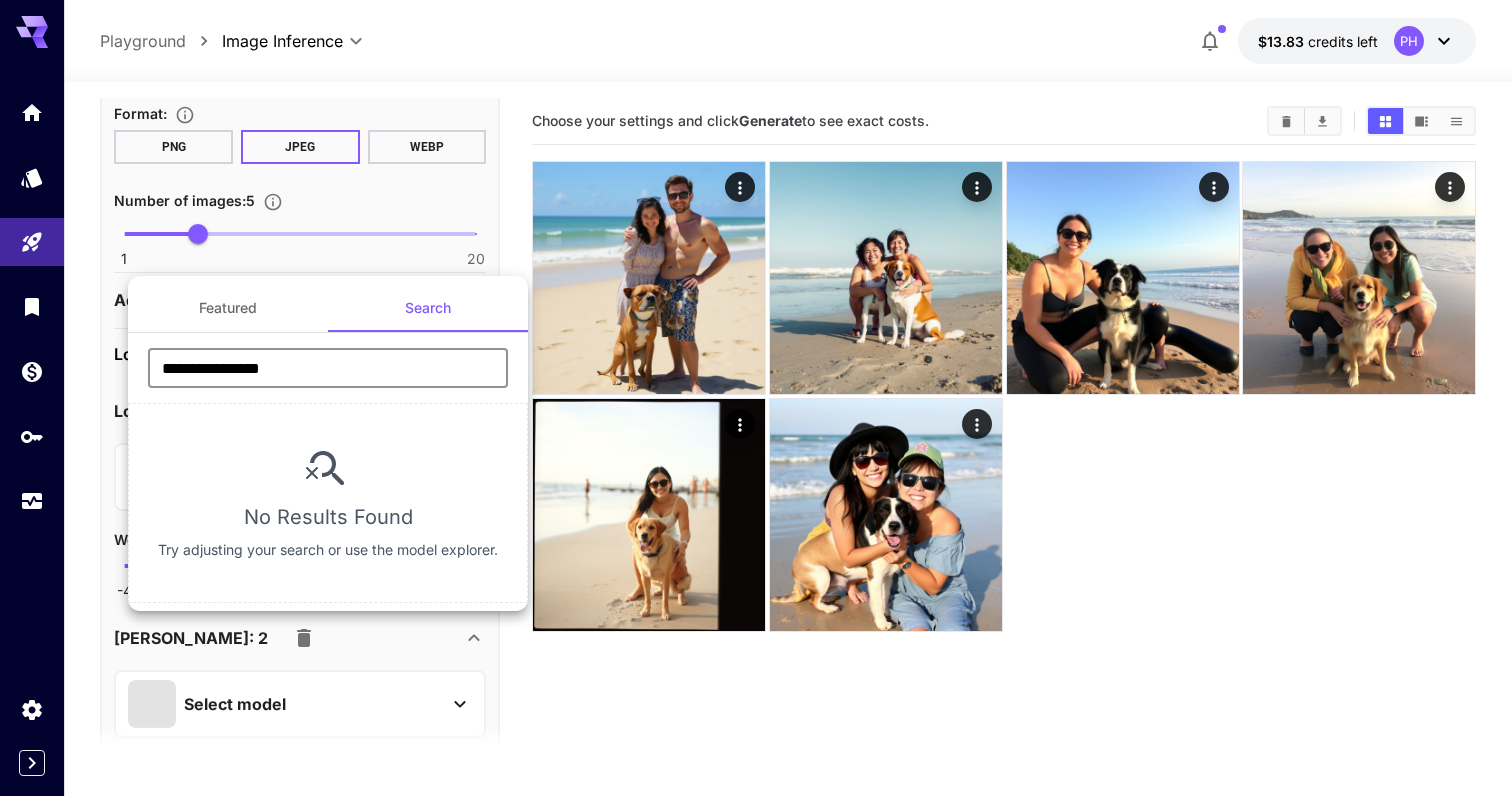 click on "**********" at bounding box center (328, 368) 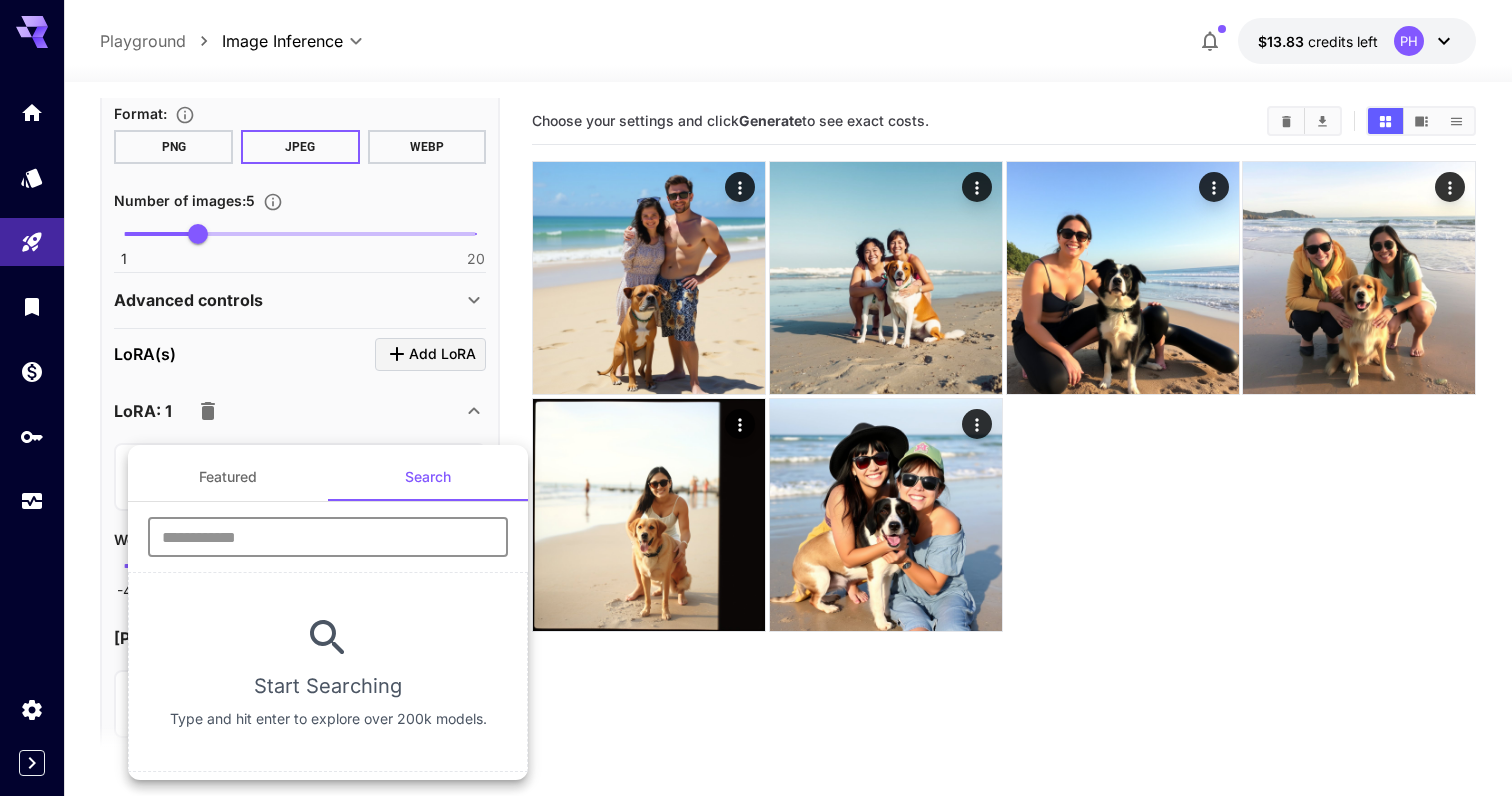 type 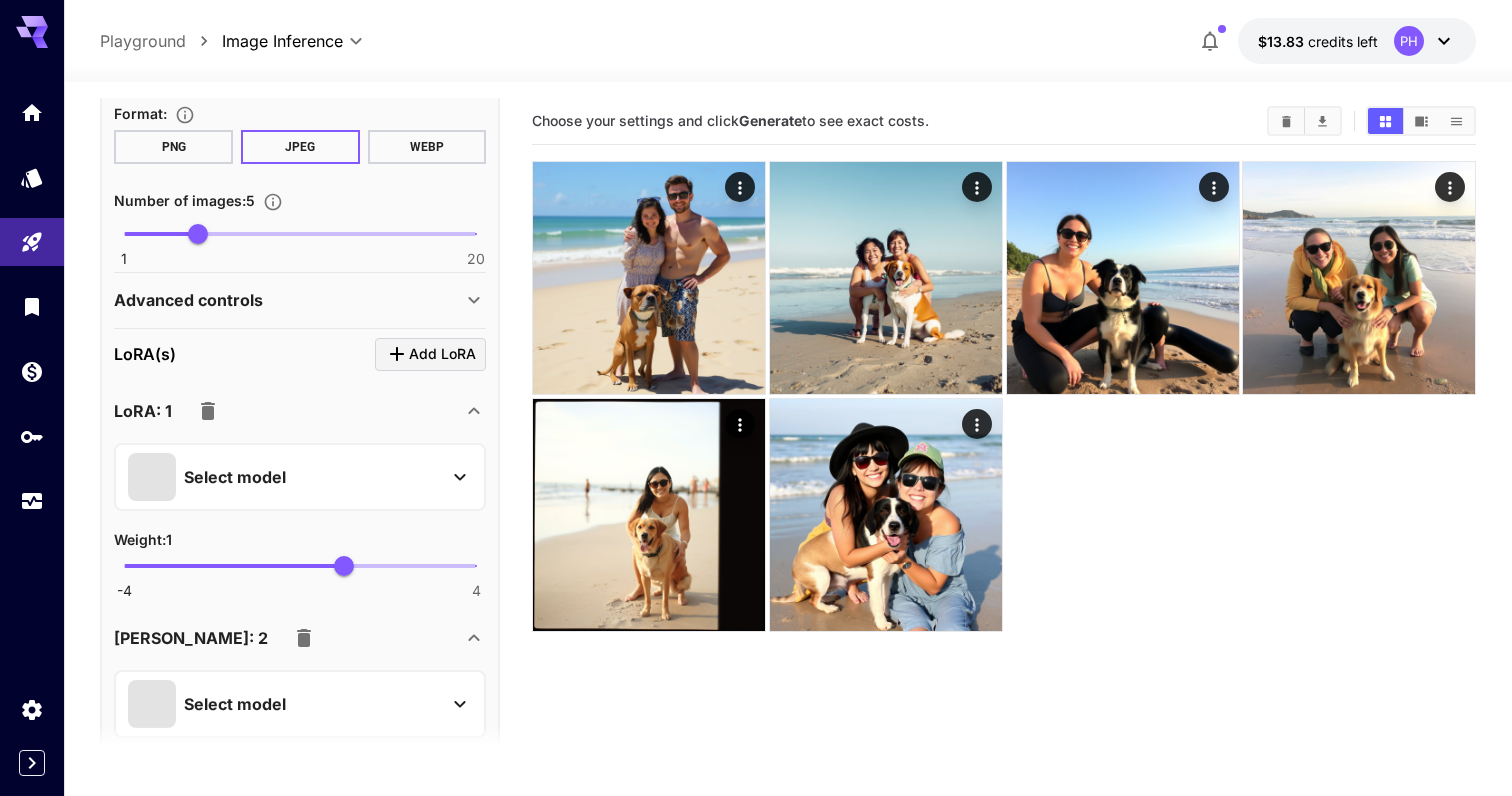 type 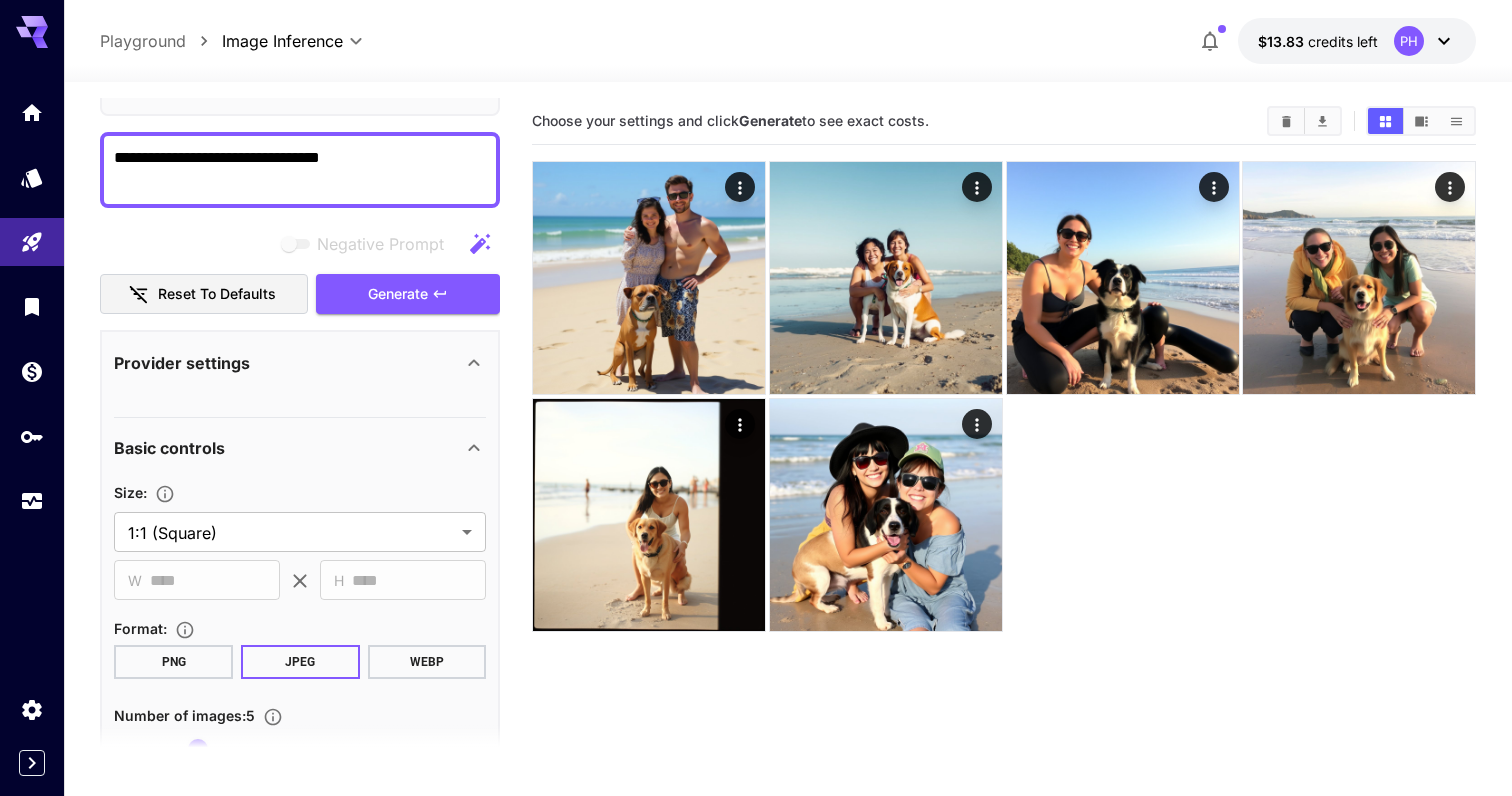 scroll, scrollTop: 0, scrollLeft: 0, axis: both 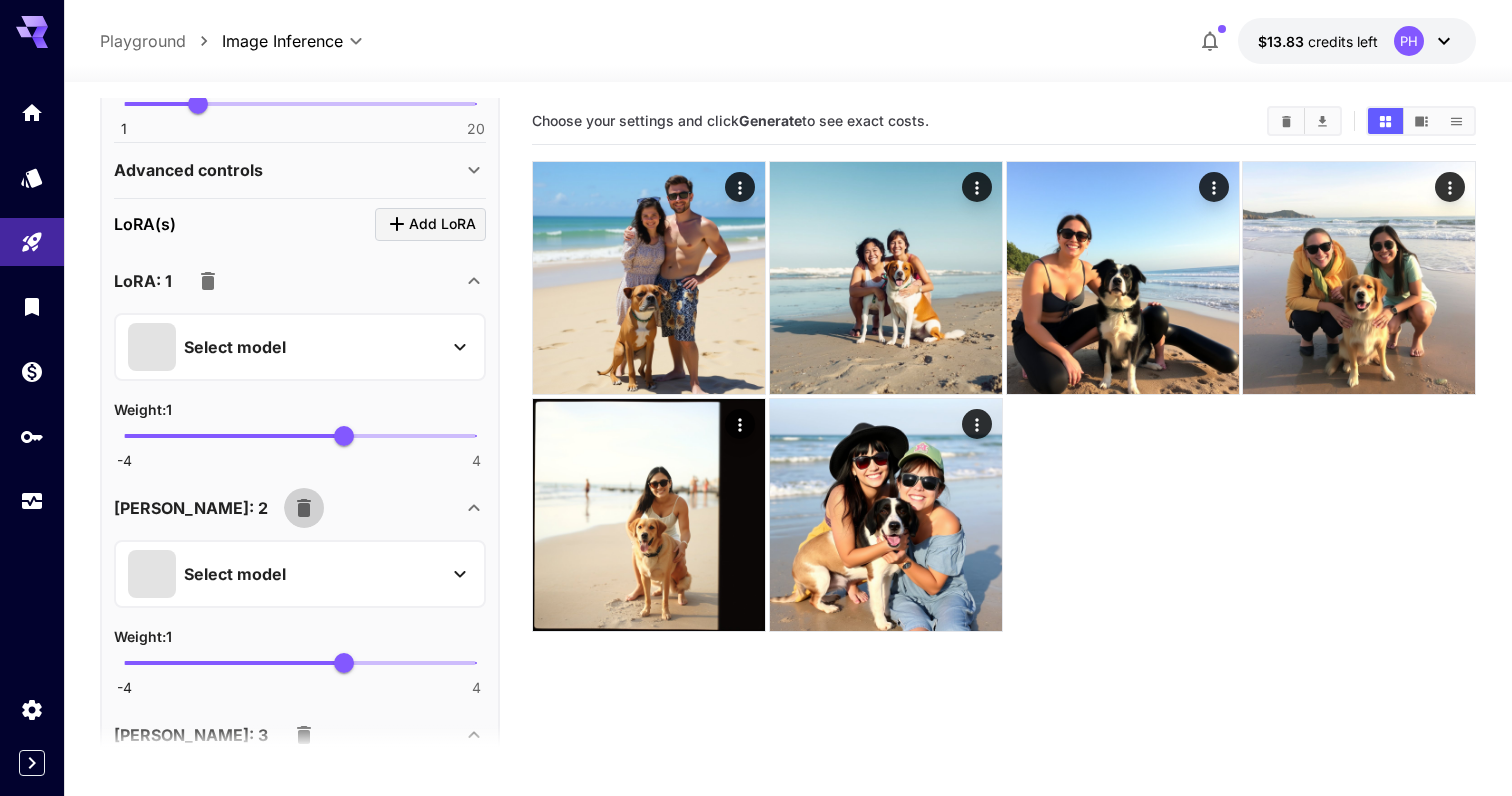 click 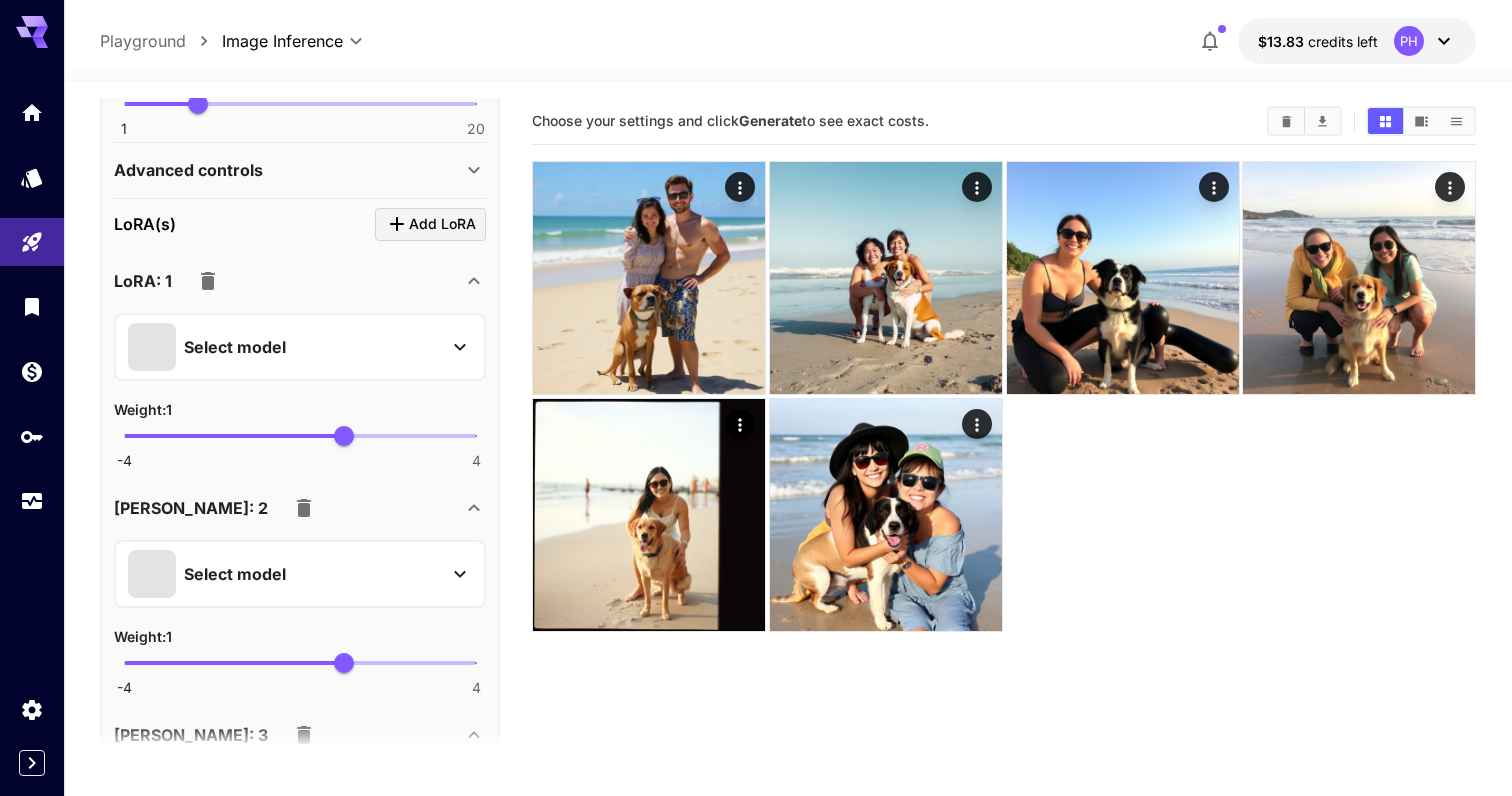 click 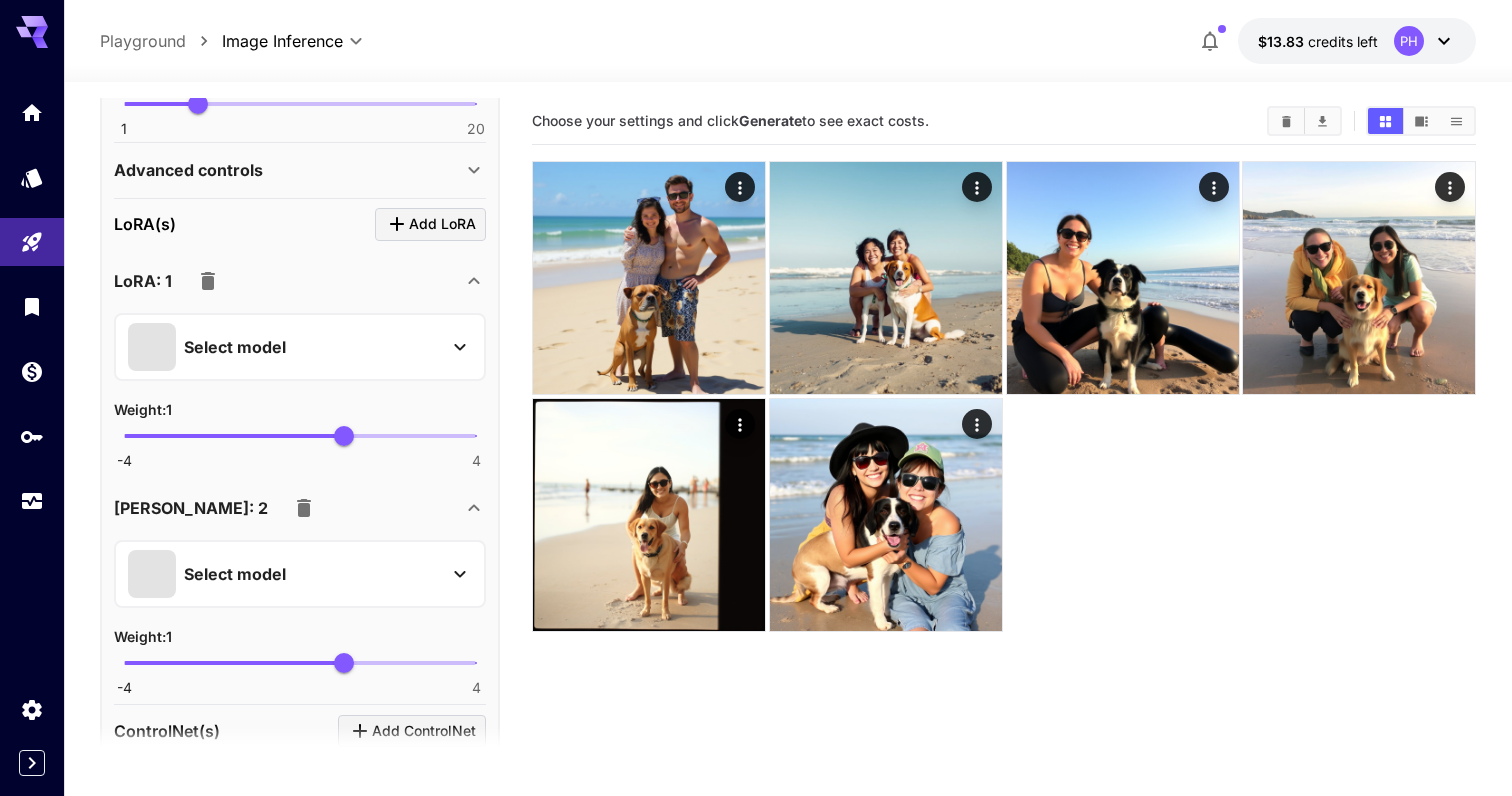 click 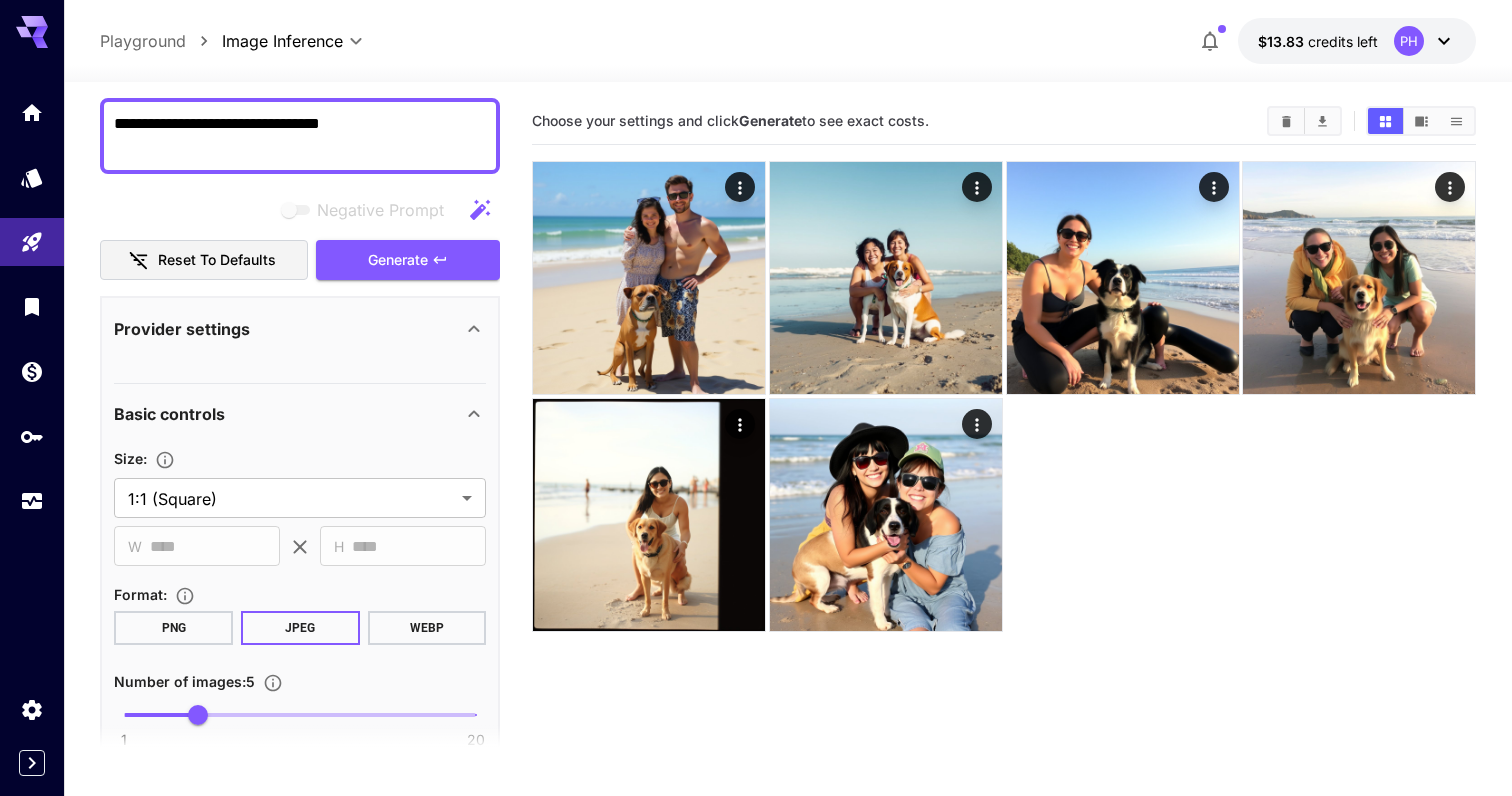 scroll, scrollTop: 0, scrollLeft: 0, axis: both 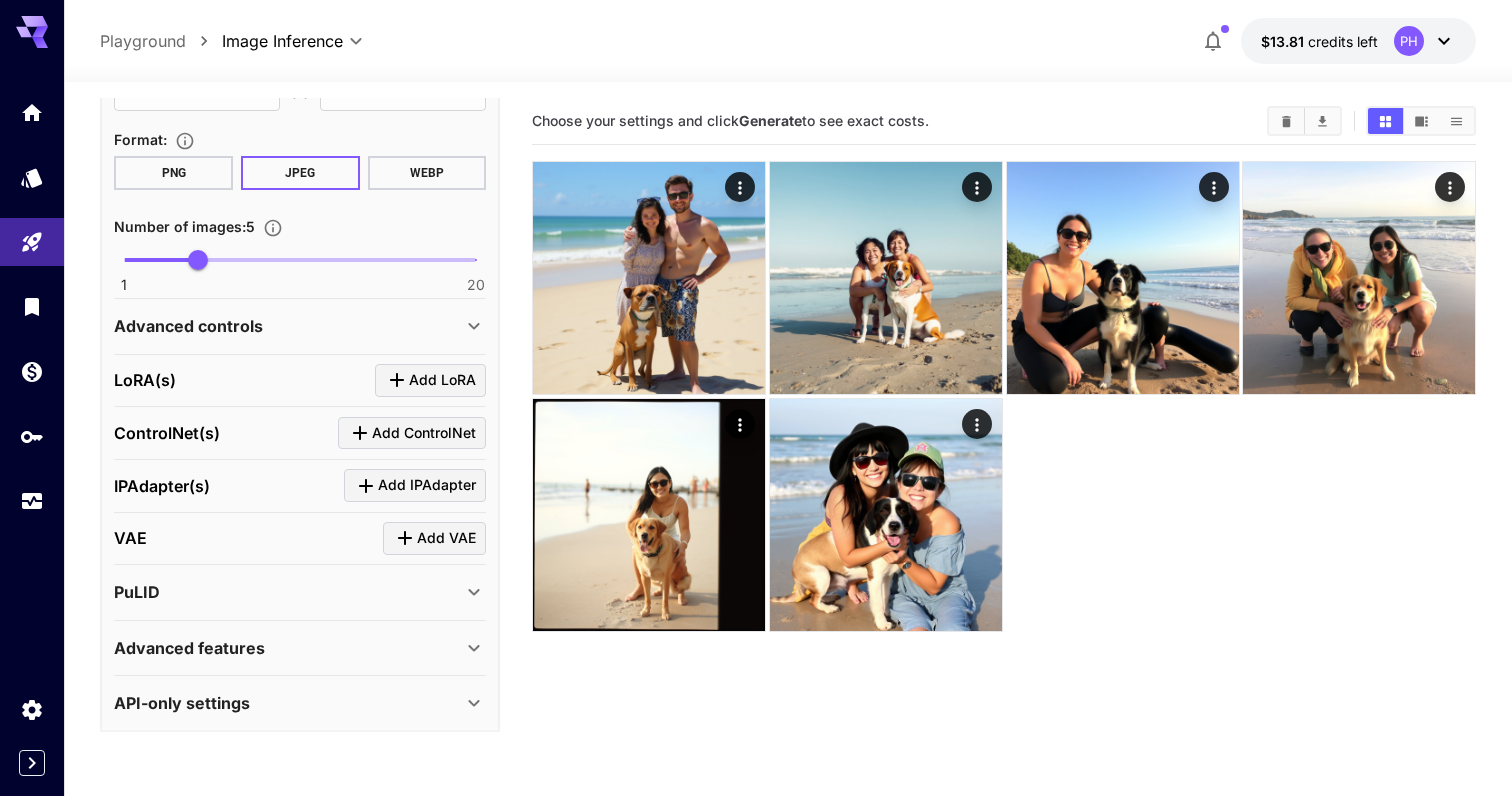 click on "Add LoRA" at bounding box center [442, 380] 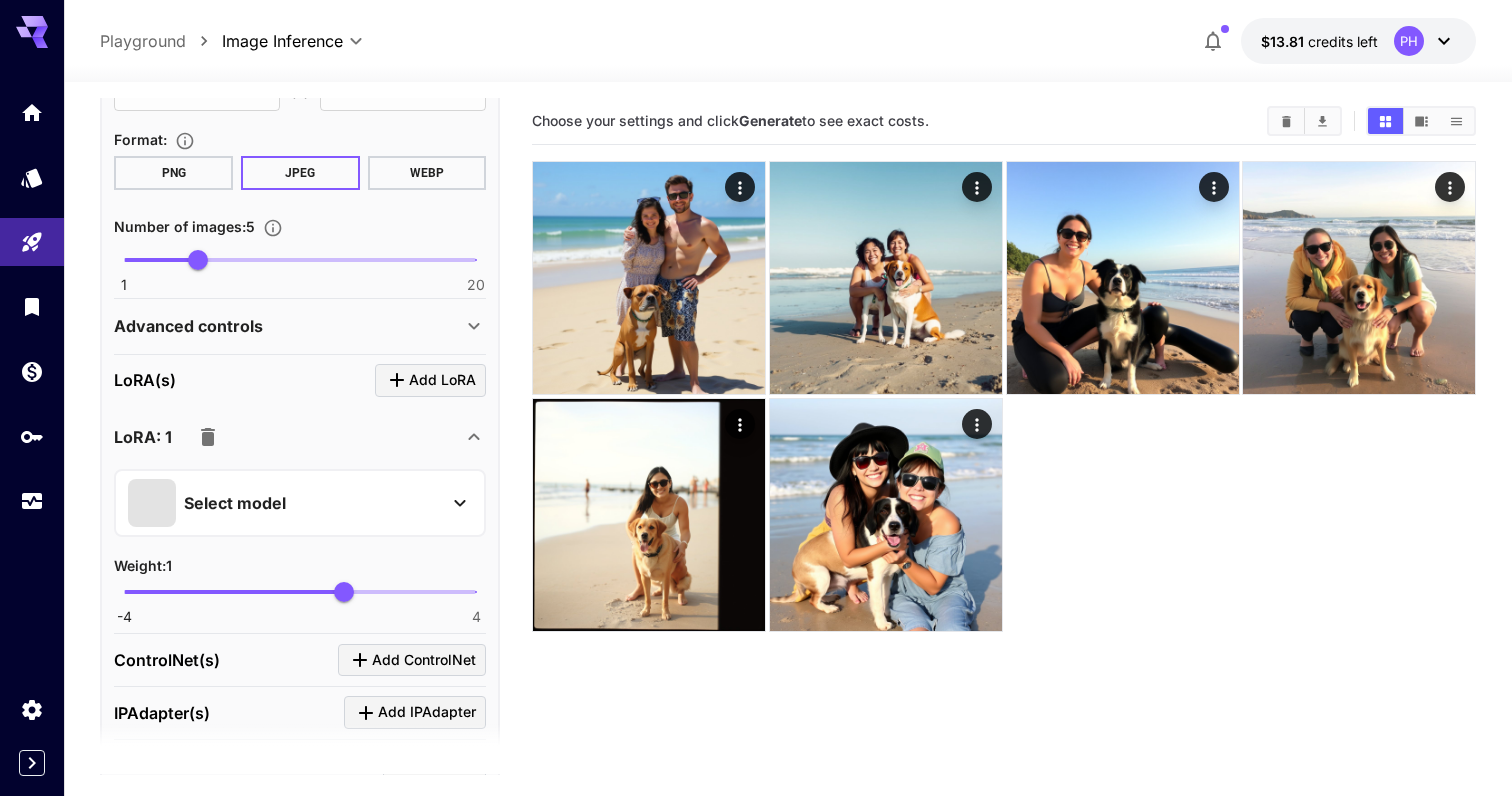 click on "Select model" at bounding box center (284, 503) 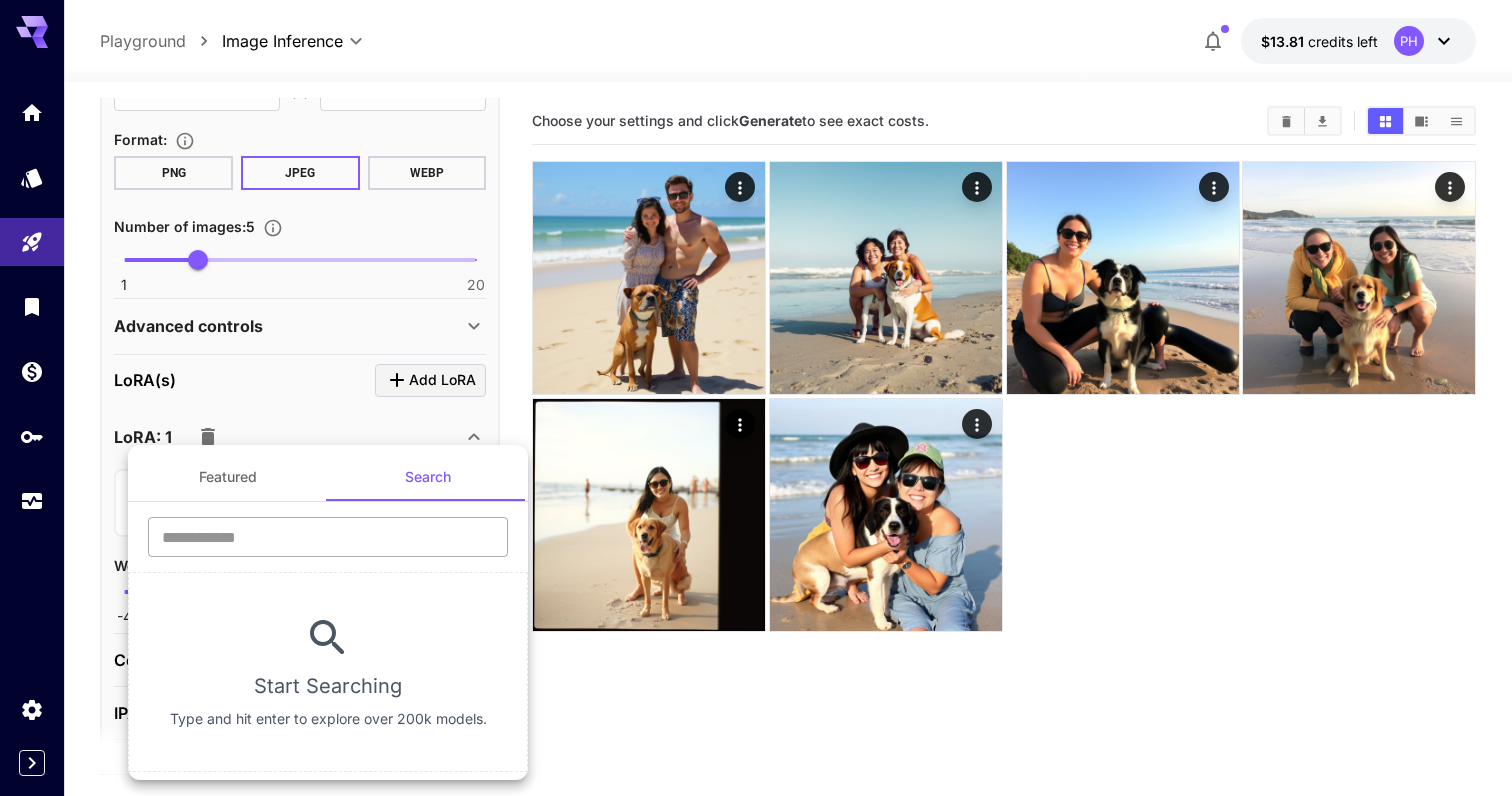 click at bounding box center (328, 537) 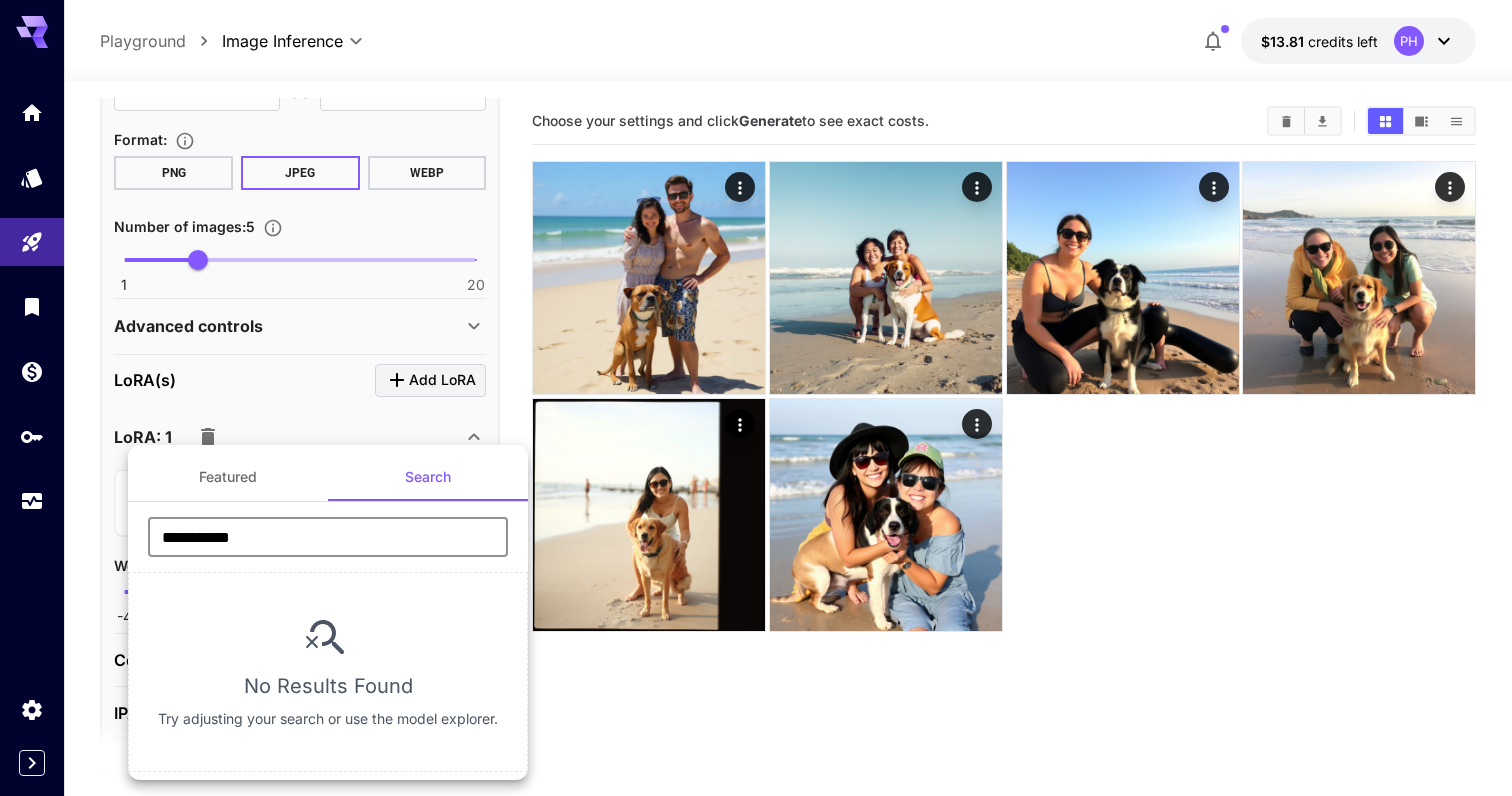 type on "**********" 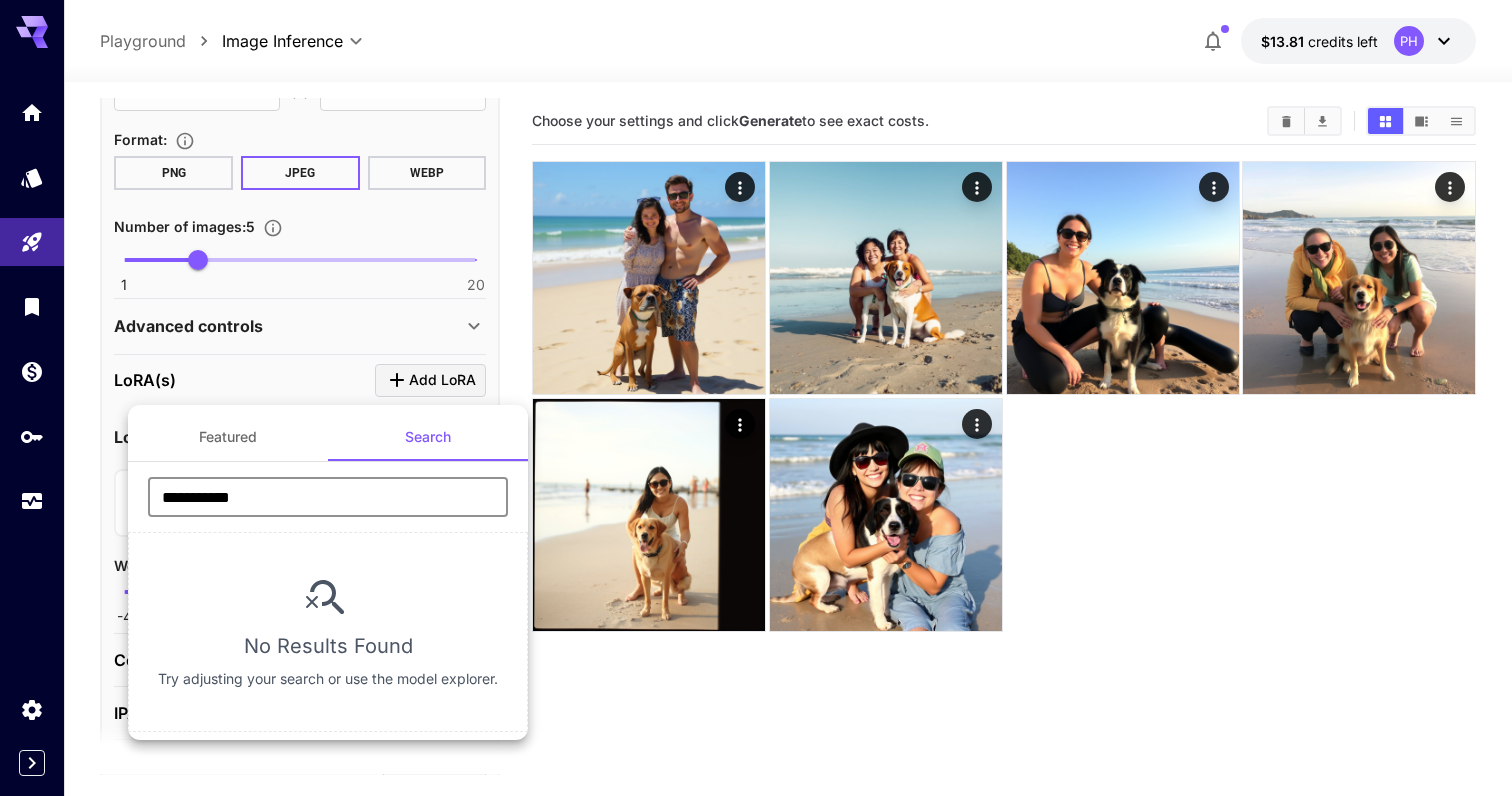 click on "Featured" at bounding box center [228, 437] 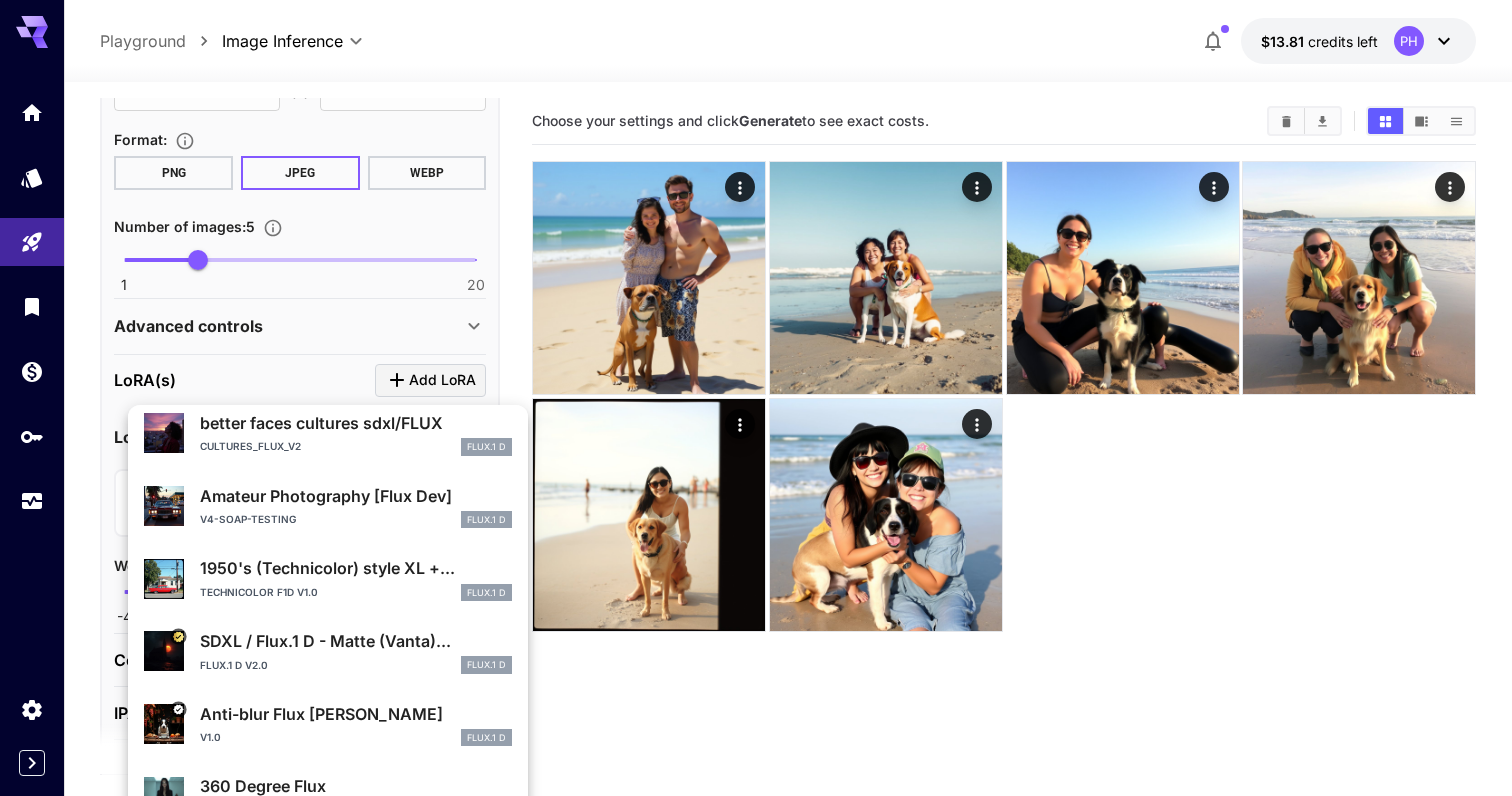 scroll, scrollTop: 377, scrollLeft: 0, axis: vertical 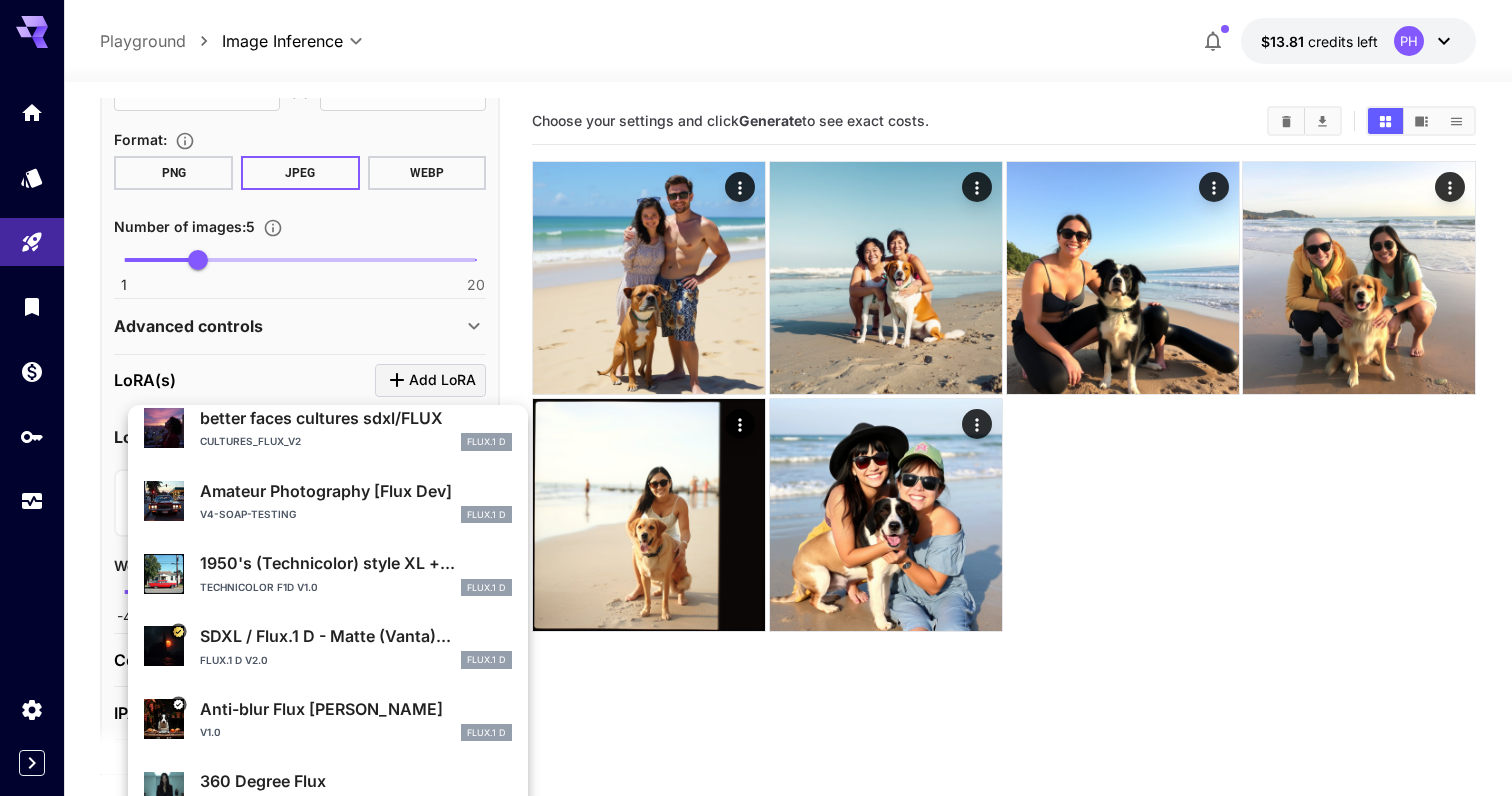 click at bounding box center [756, 398] 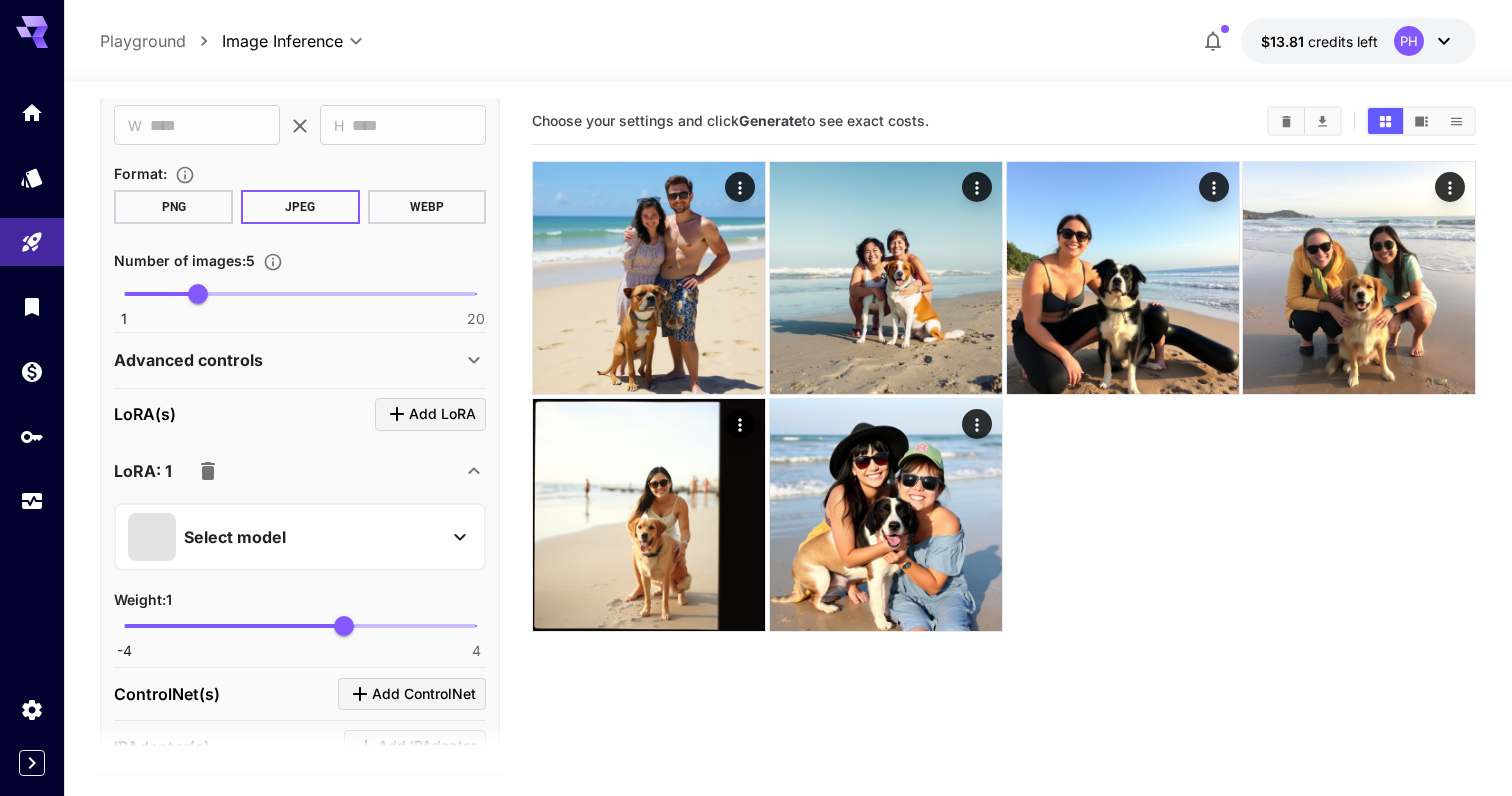 scroll, scrollTop: 586, scrollLeft: 0, axis: vertical 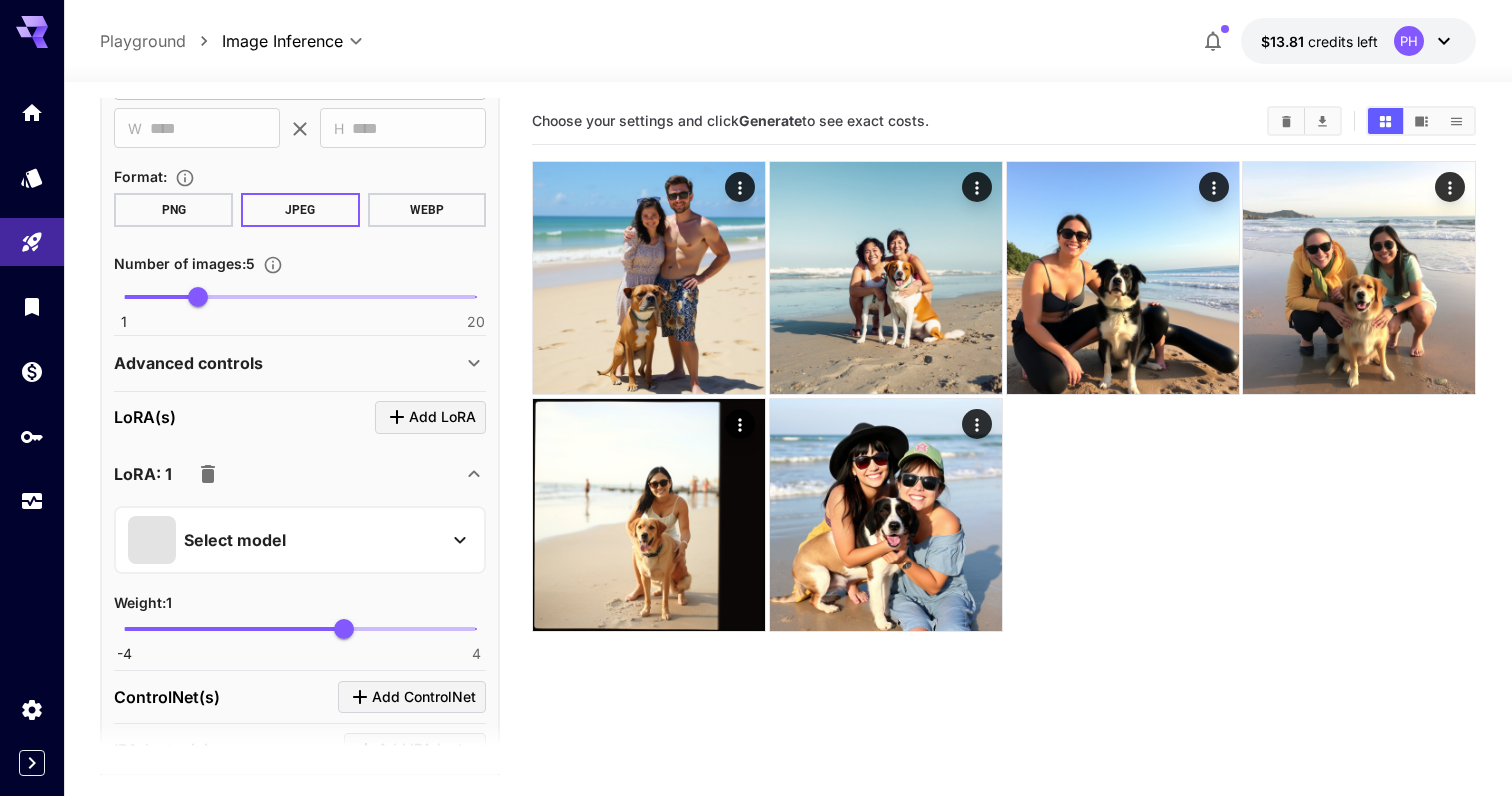 click 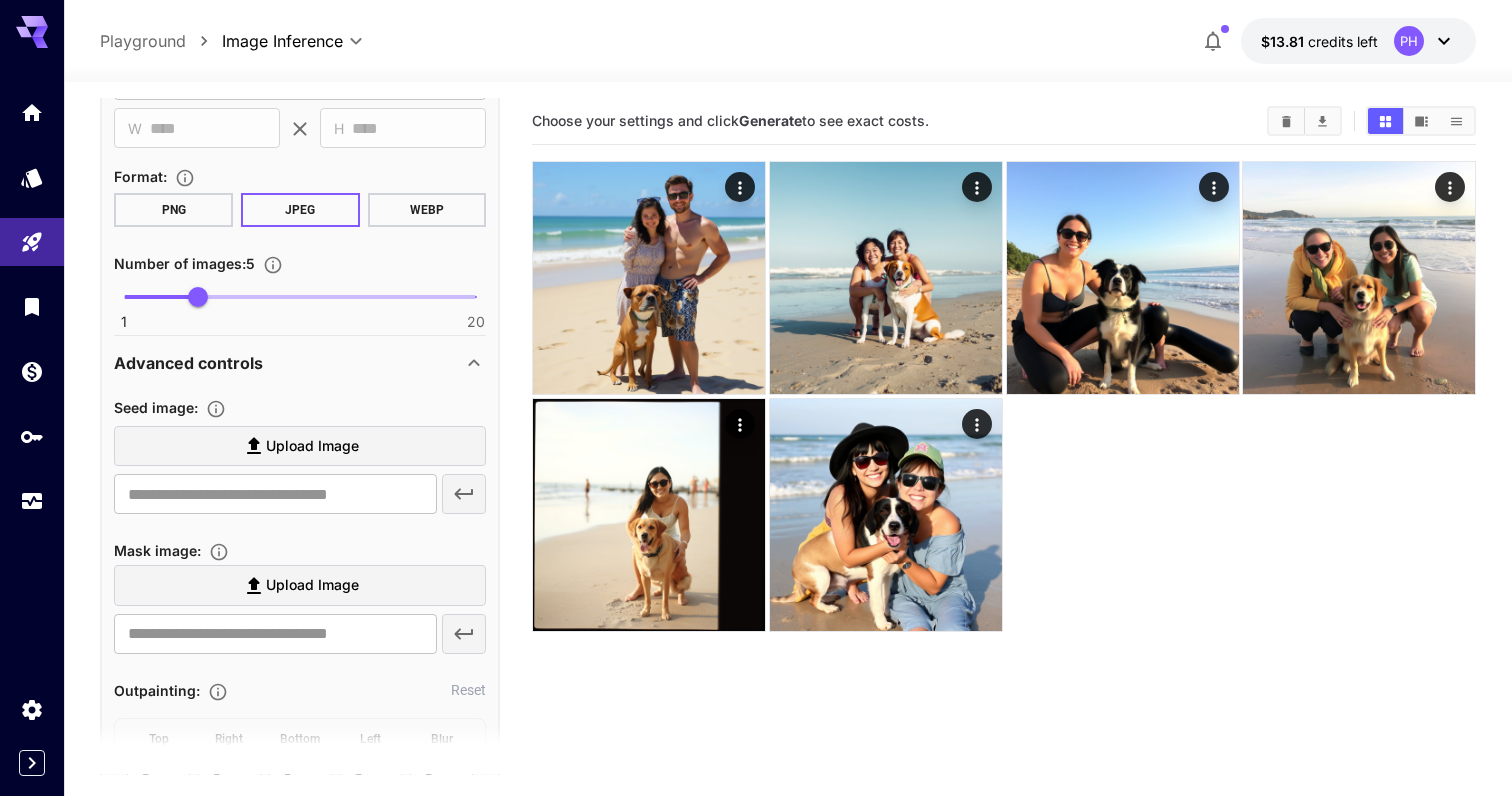 click 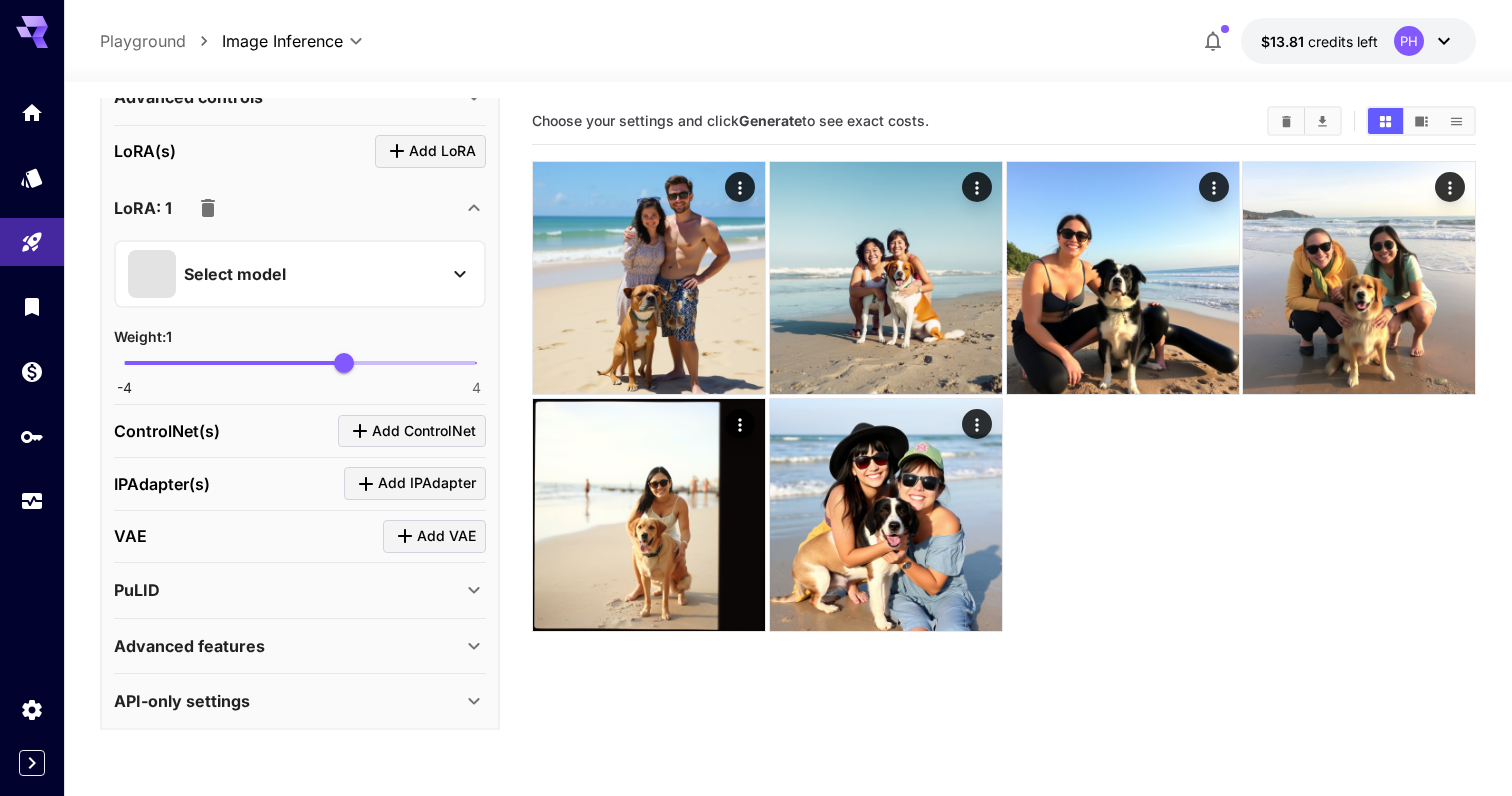 scroll, scrollTop: 857, scrollLeft: 0, axis: vertical 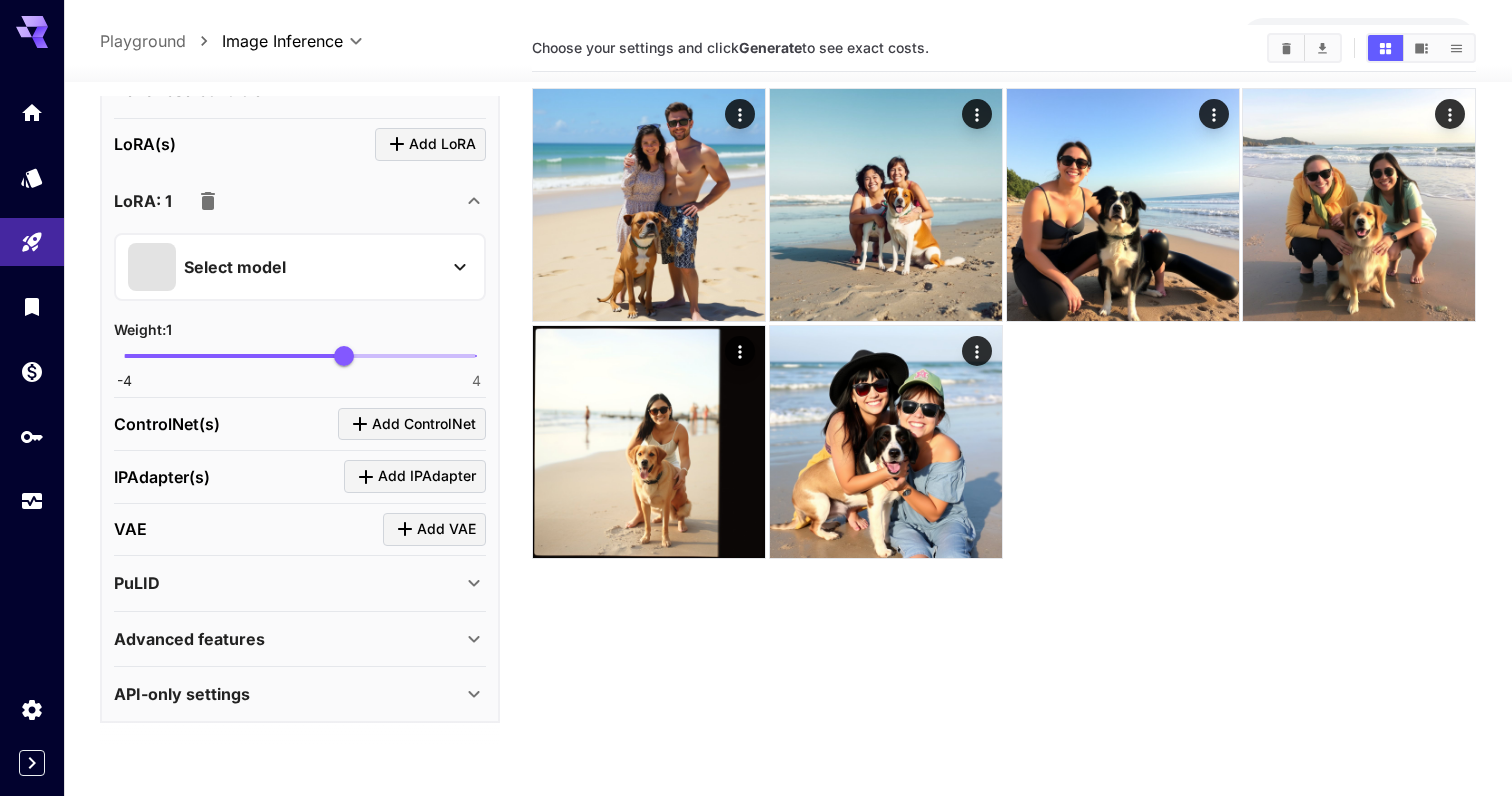 click on "Select model" at bounding box center (284, 267) 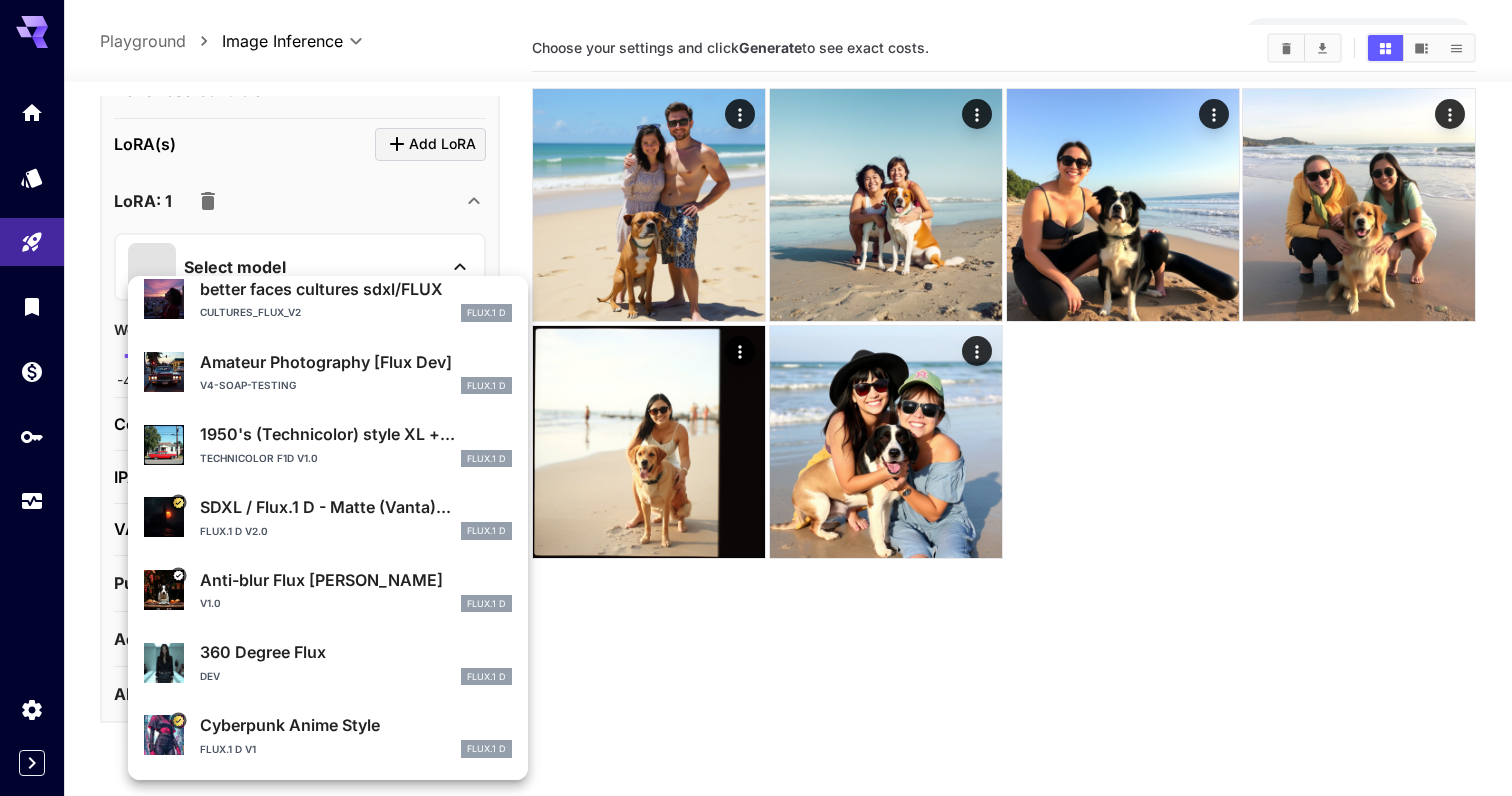 scroll, scrollTop: 0, scrollLeft: 0, axis: both 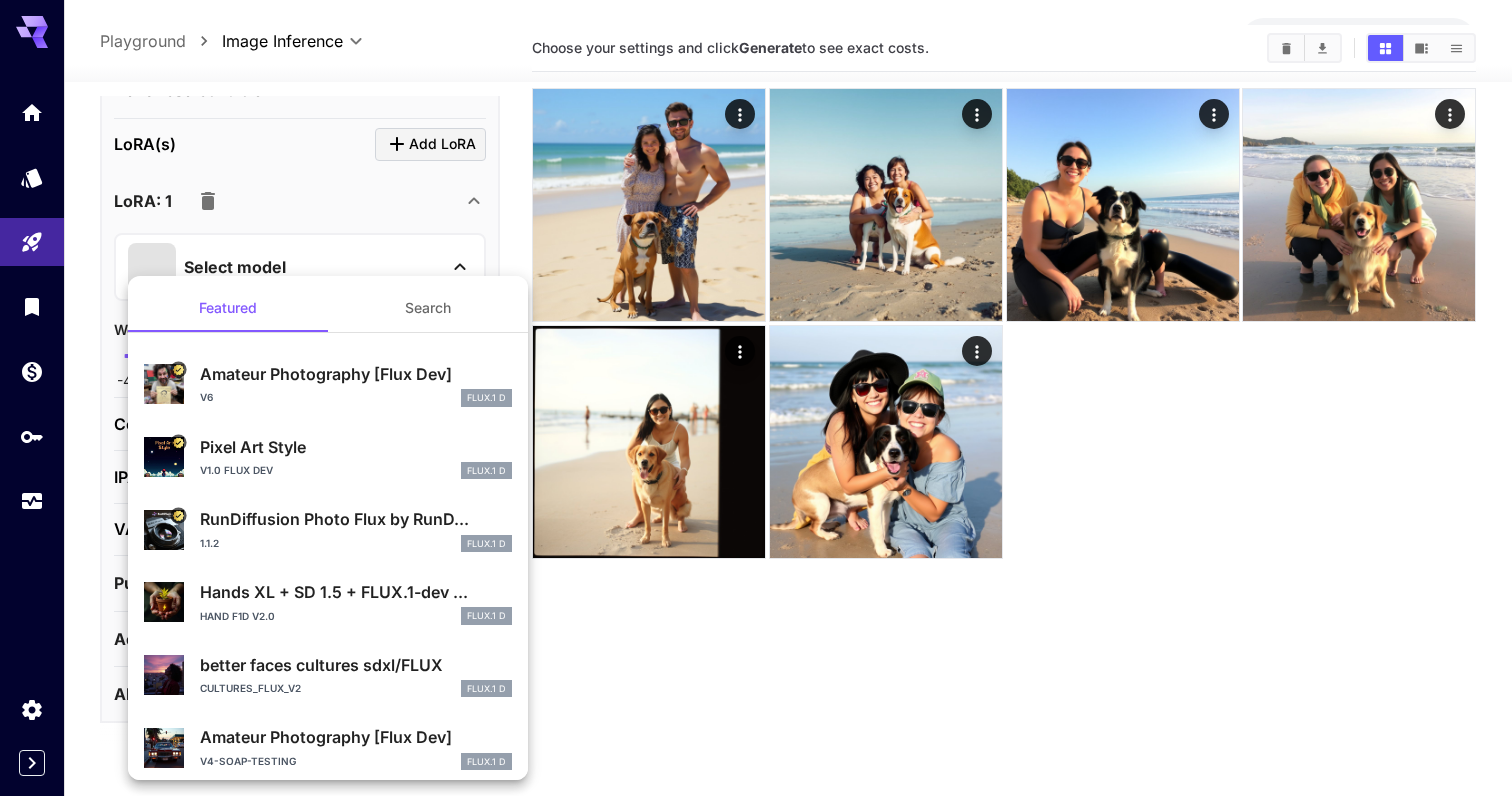 click at bounding box center [756, 398] 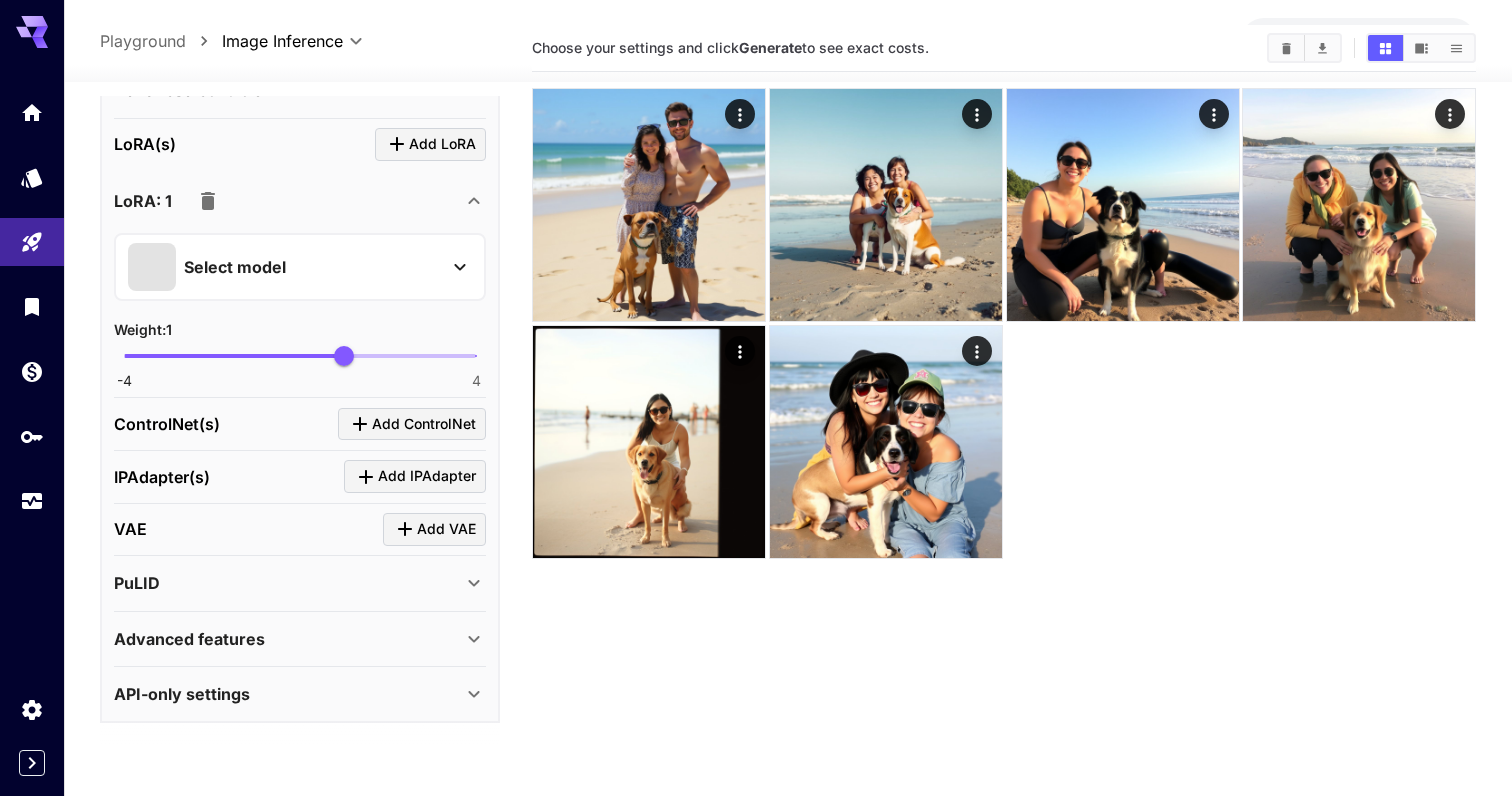 click on "Advanced features" at bounding box center [288, 639] 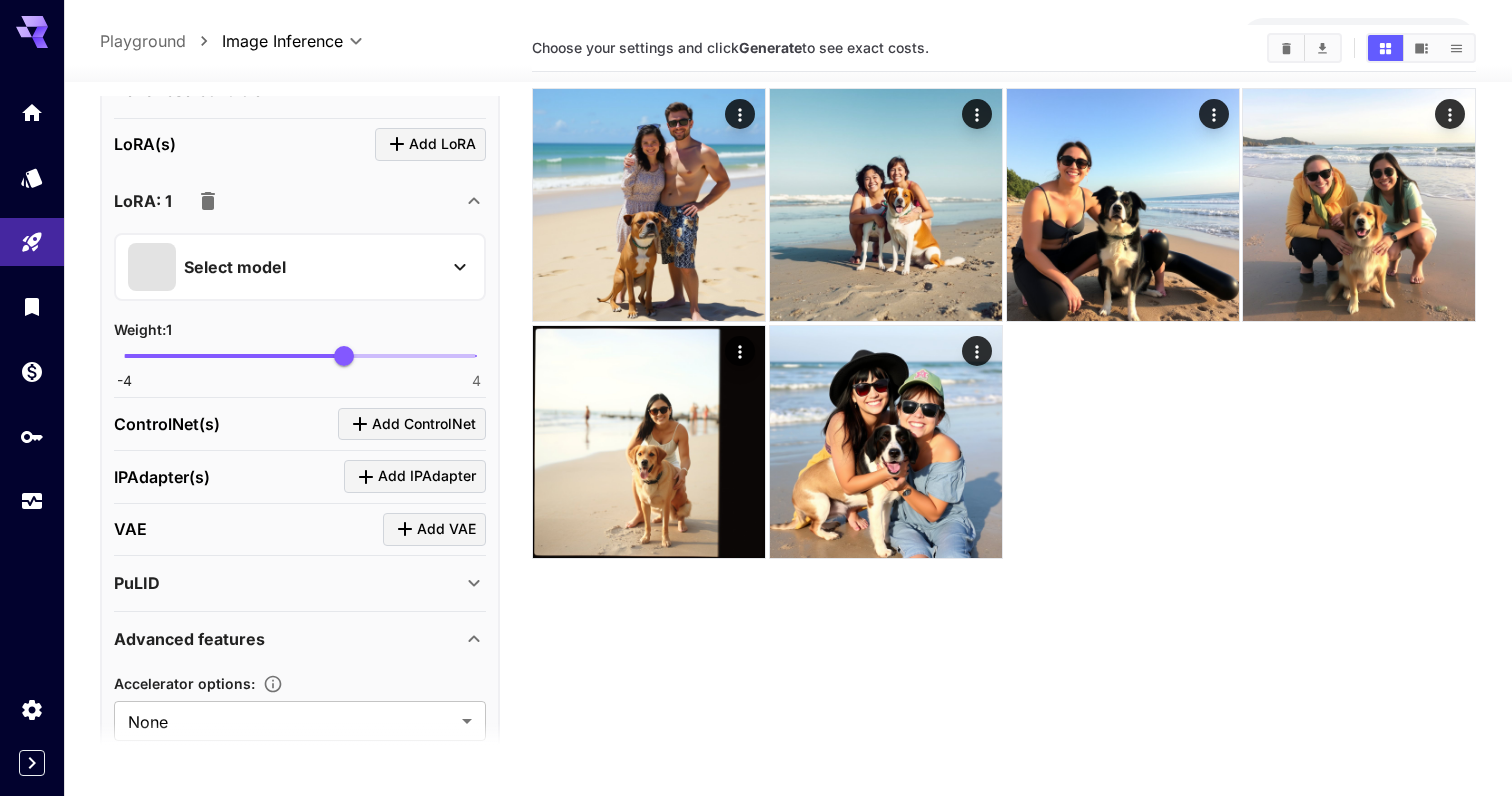 scroll, scrollTop: 1023, scrollLeft: 0, axis: vertical 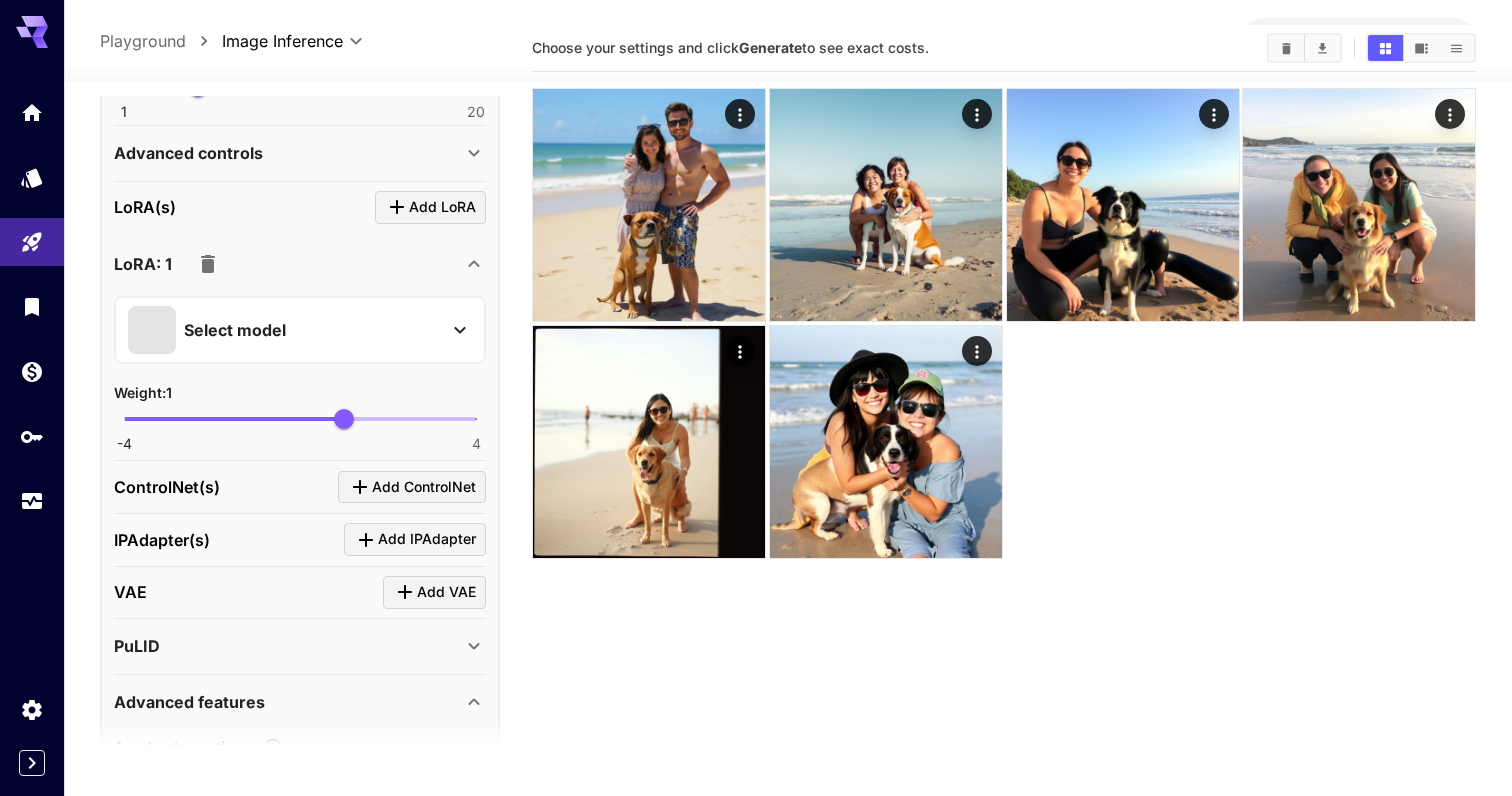 click on "Select model" at bounding box center (284, 330) 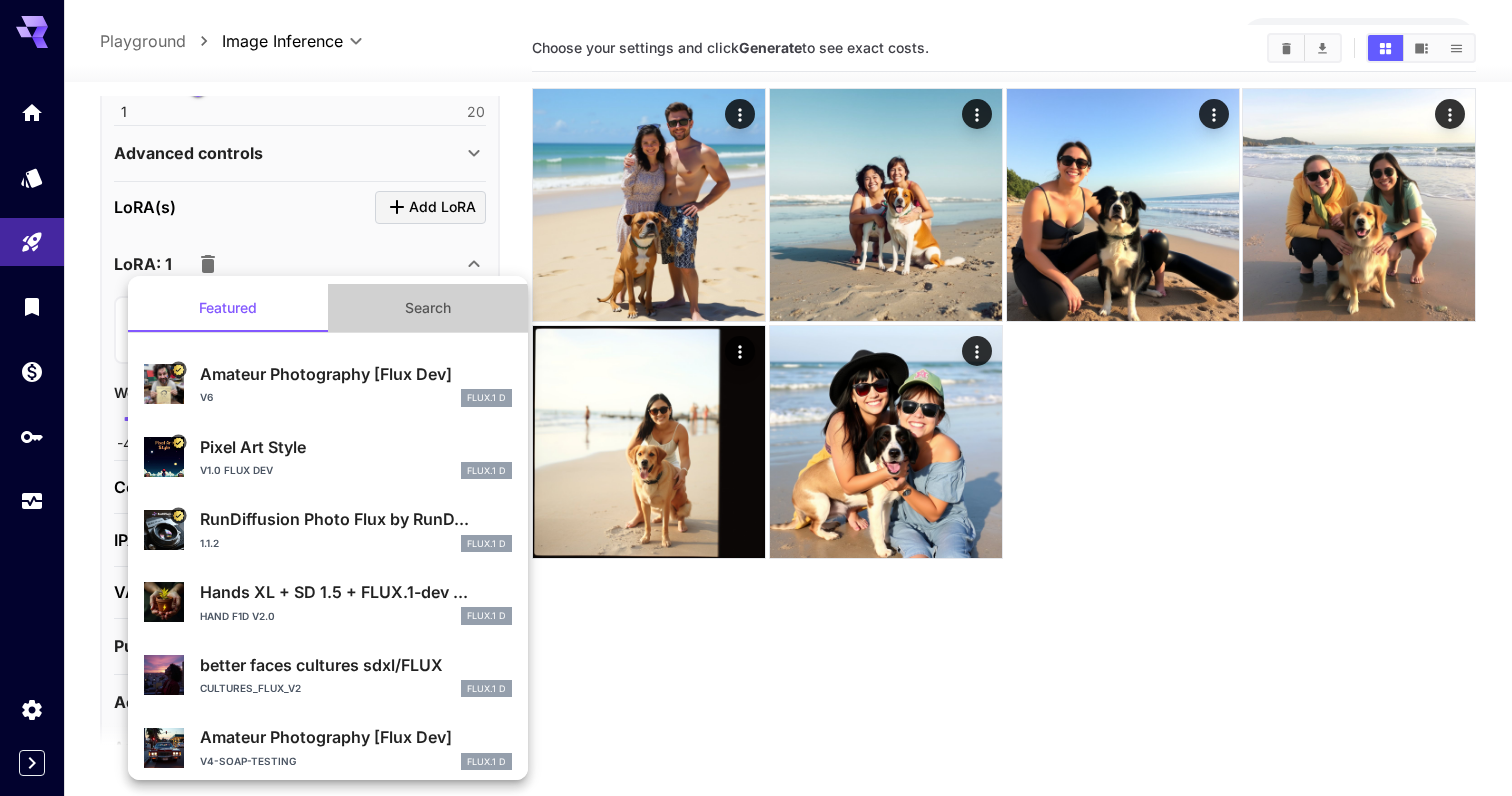 click on "Search" at bounding box center (428, 308) 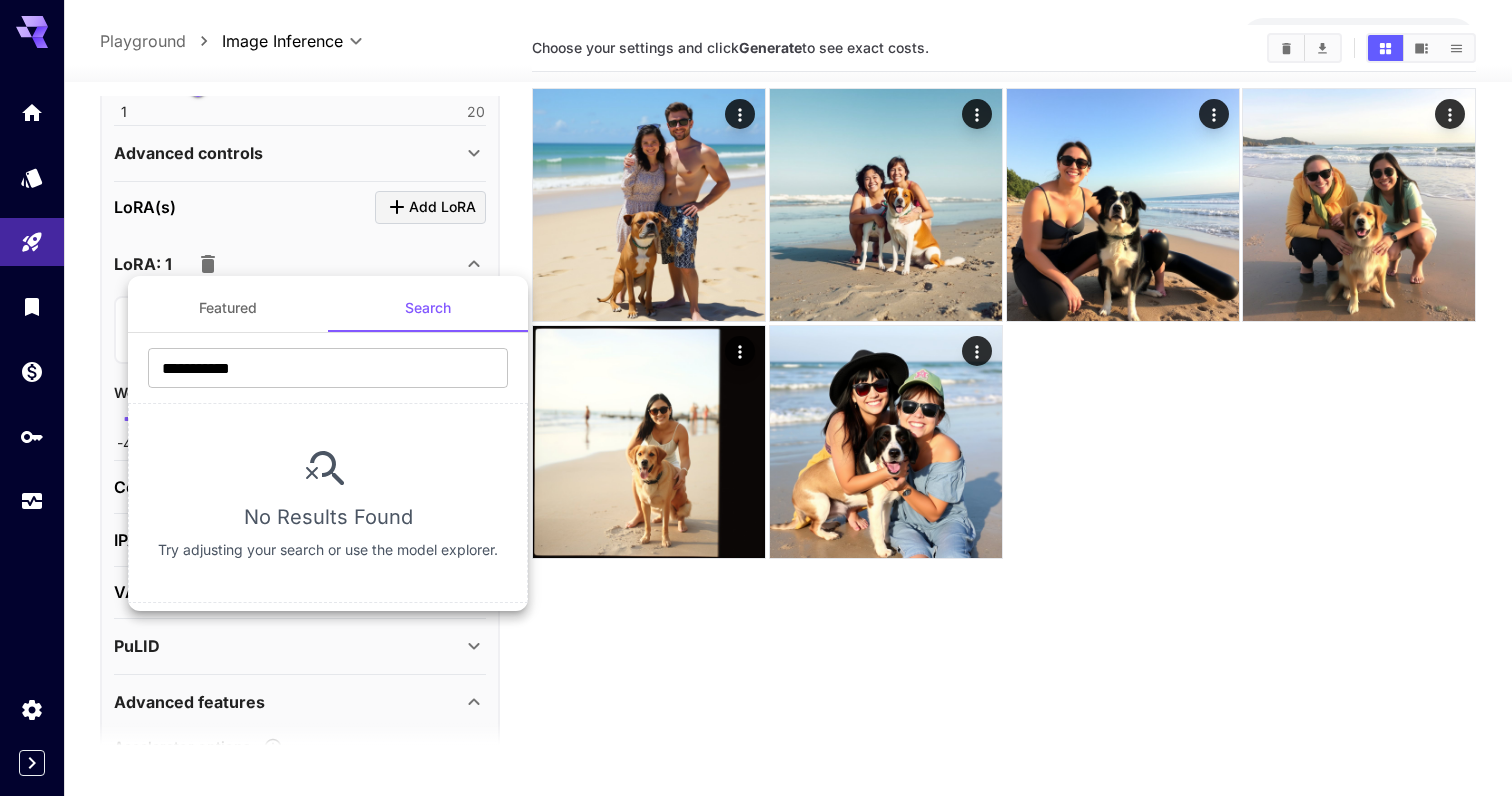 click at bounding box center (756, 398) 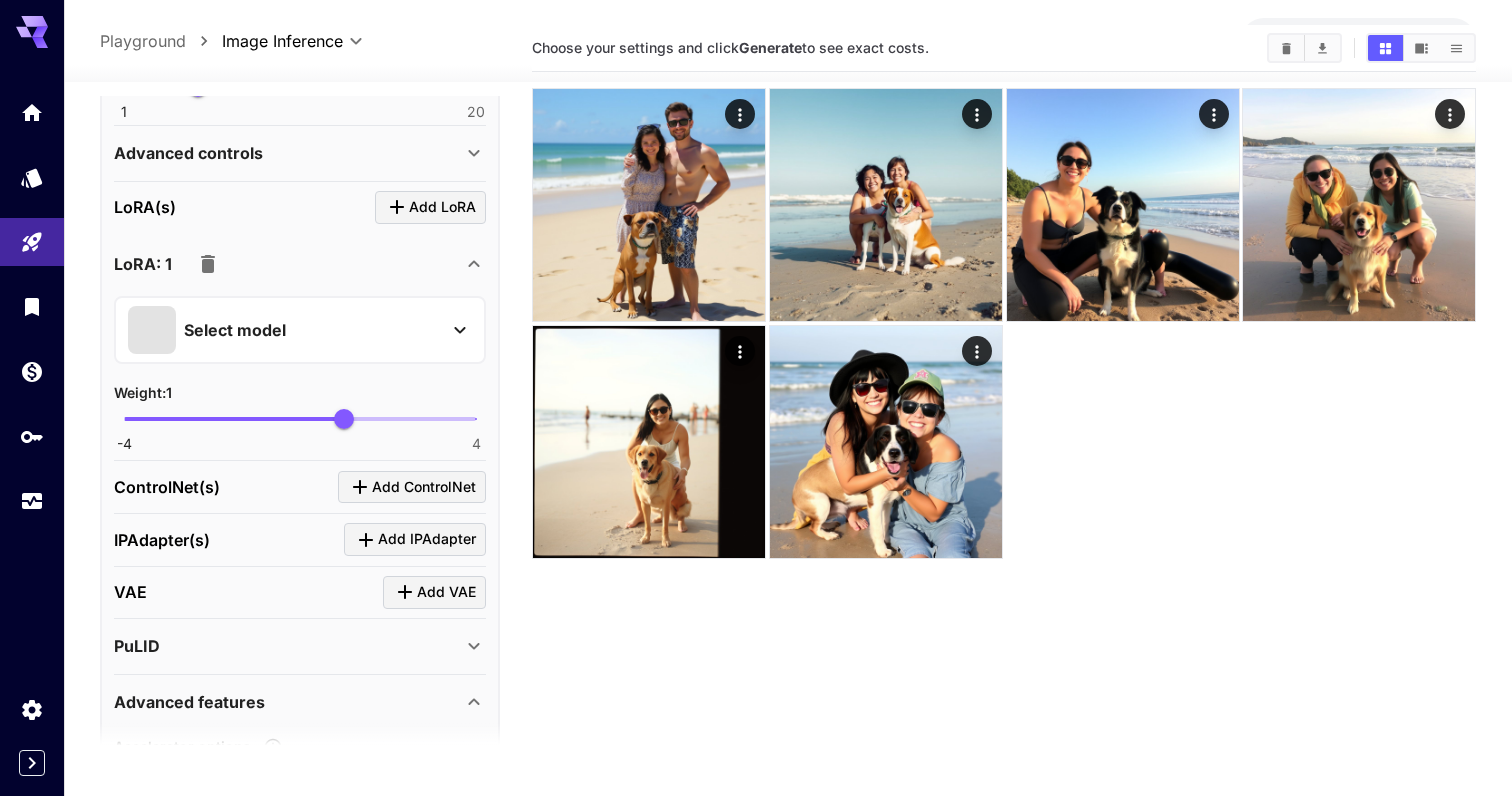 scroll, scrollTop: 0, scrollLeft: 0, axis: both 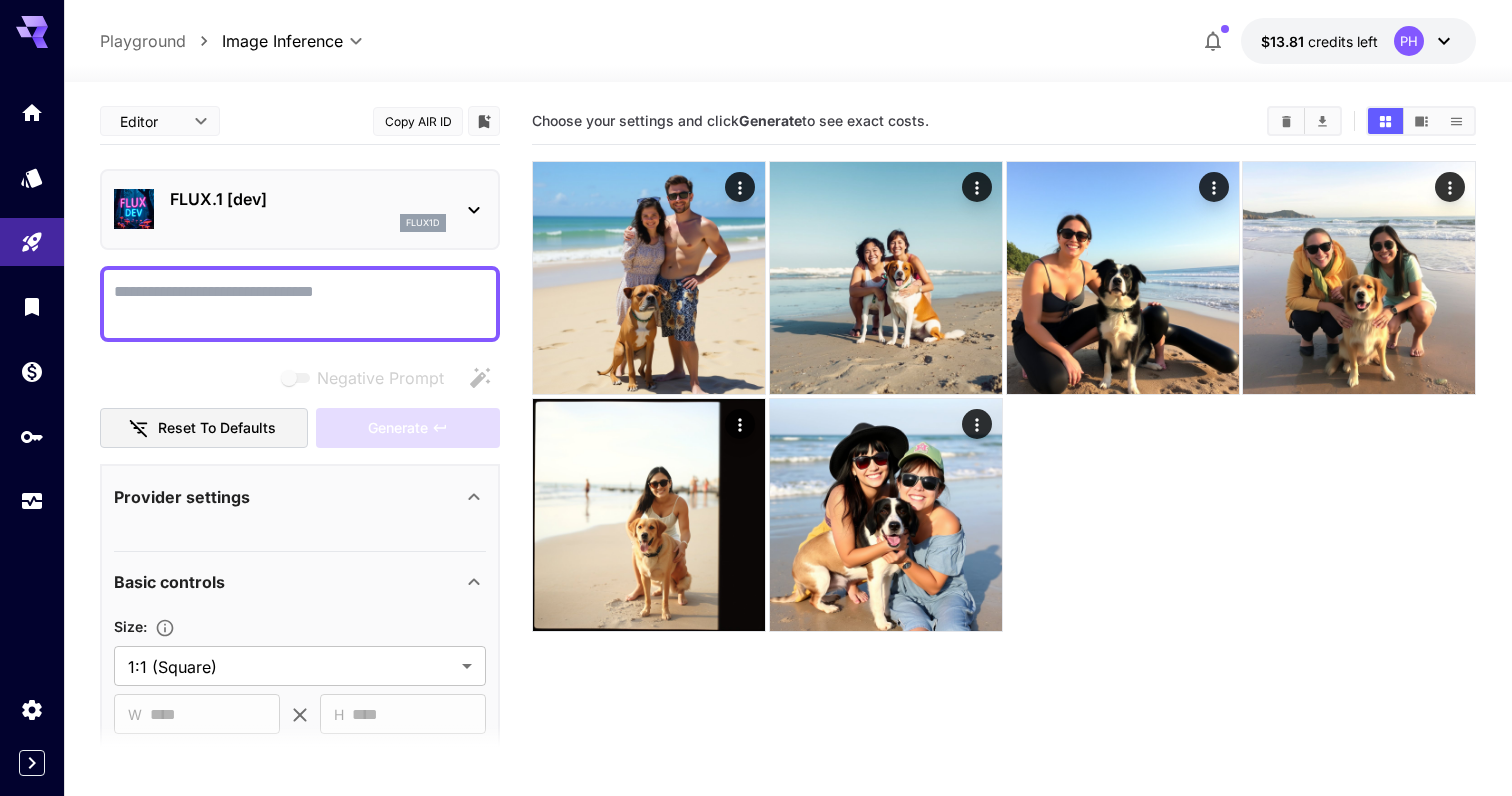 click on "flux1d" at bounding box center [308, 223] 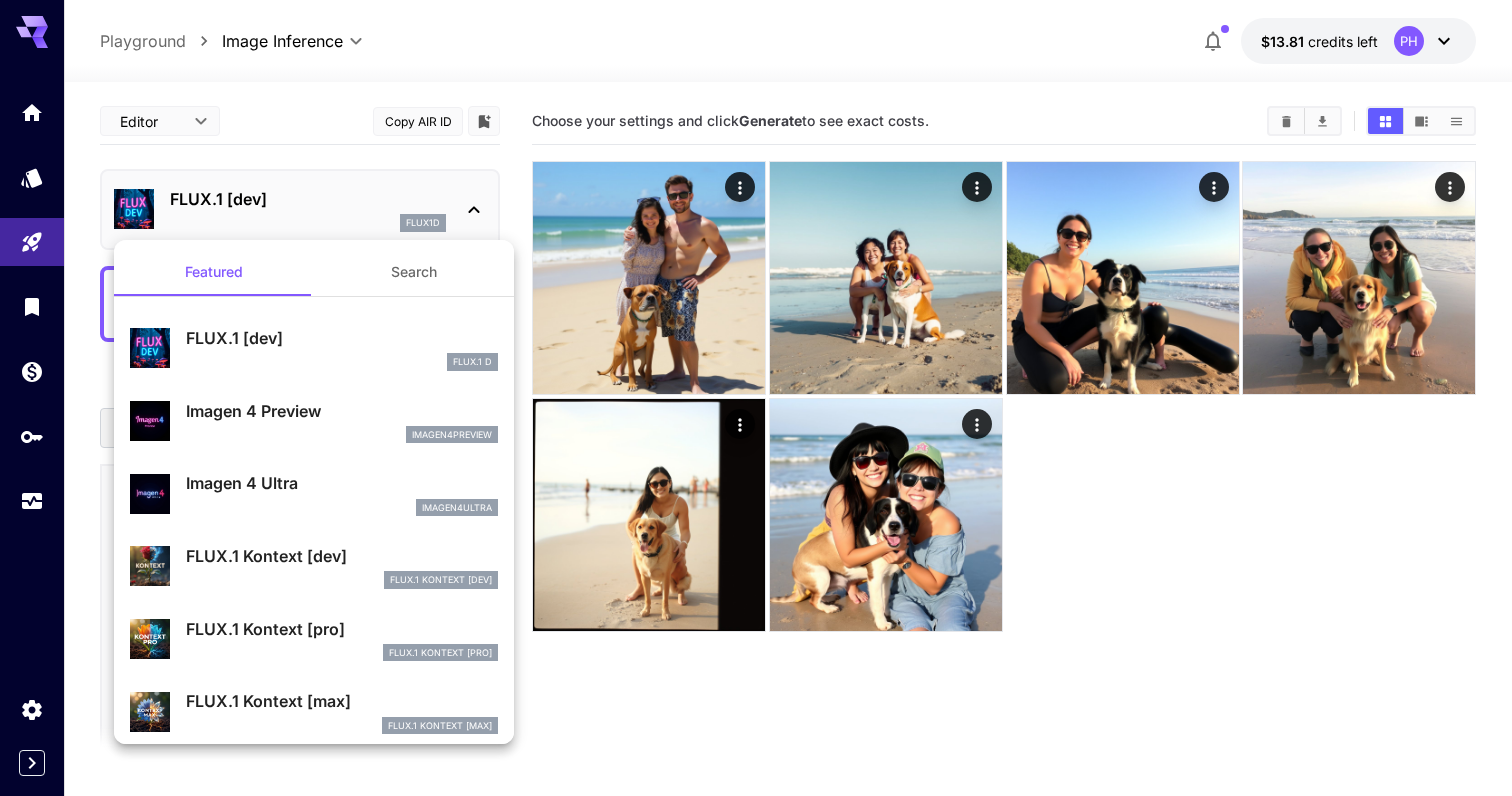 click on "FLUX.1 [dev]" at bounding box center (342, 338) 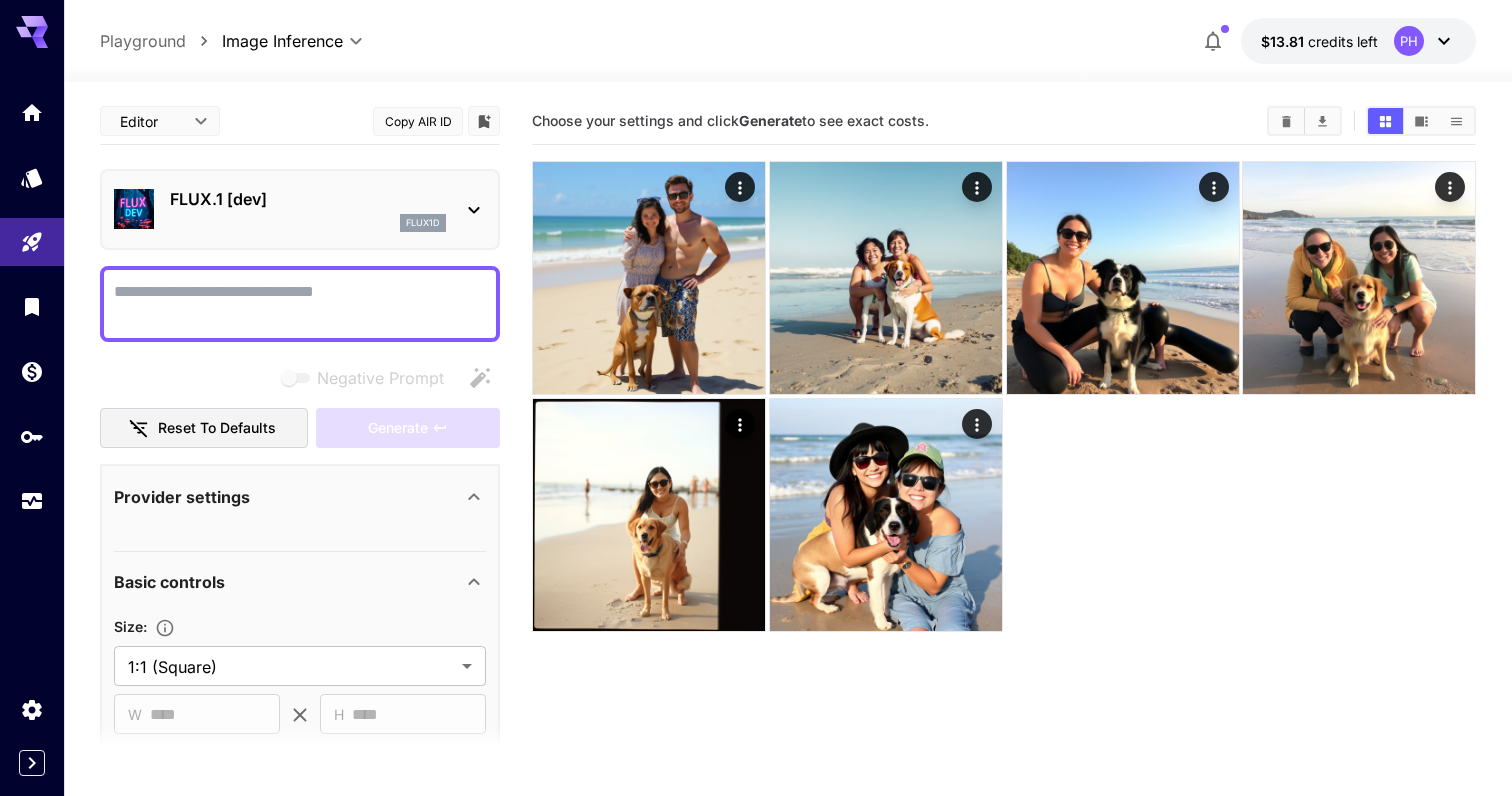 click on "flux1d" at bounding box center (308, 223) 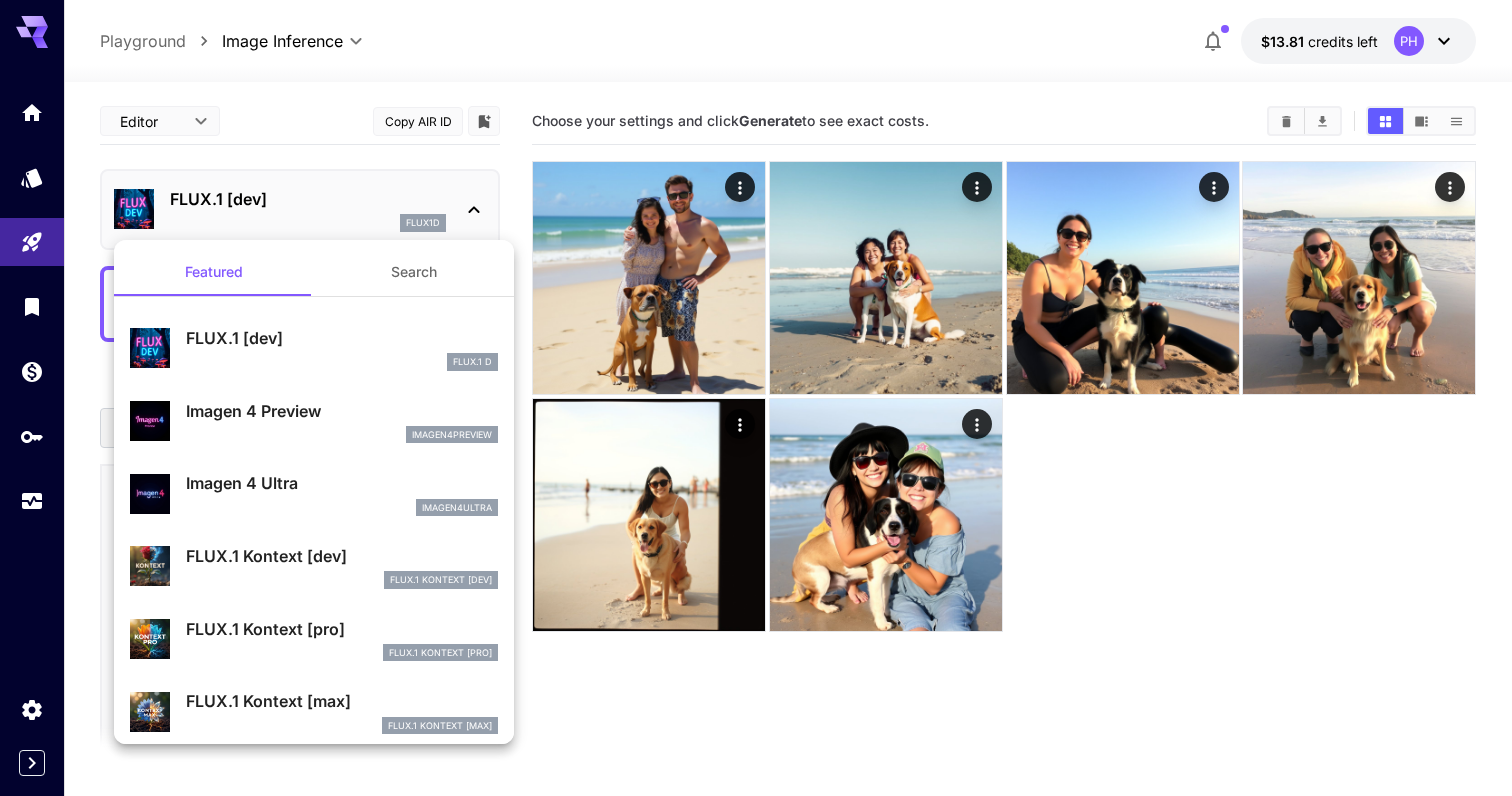 click on "Search" at bounding box center (414, 272) 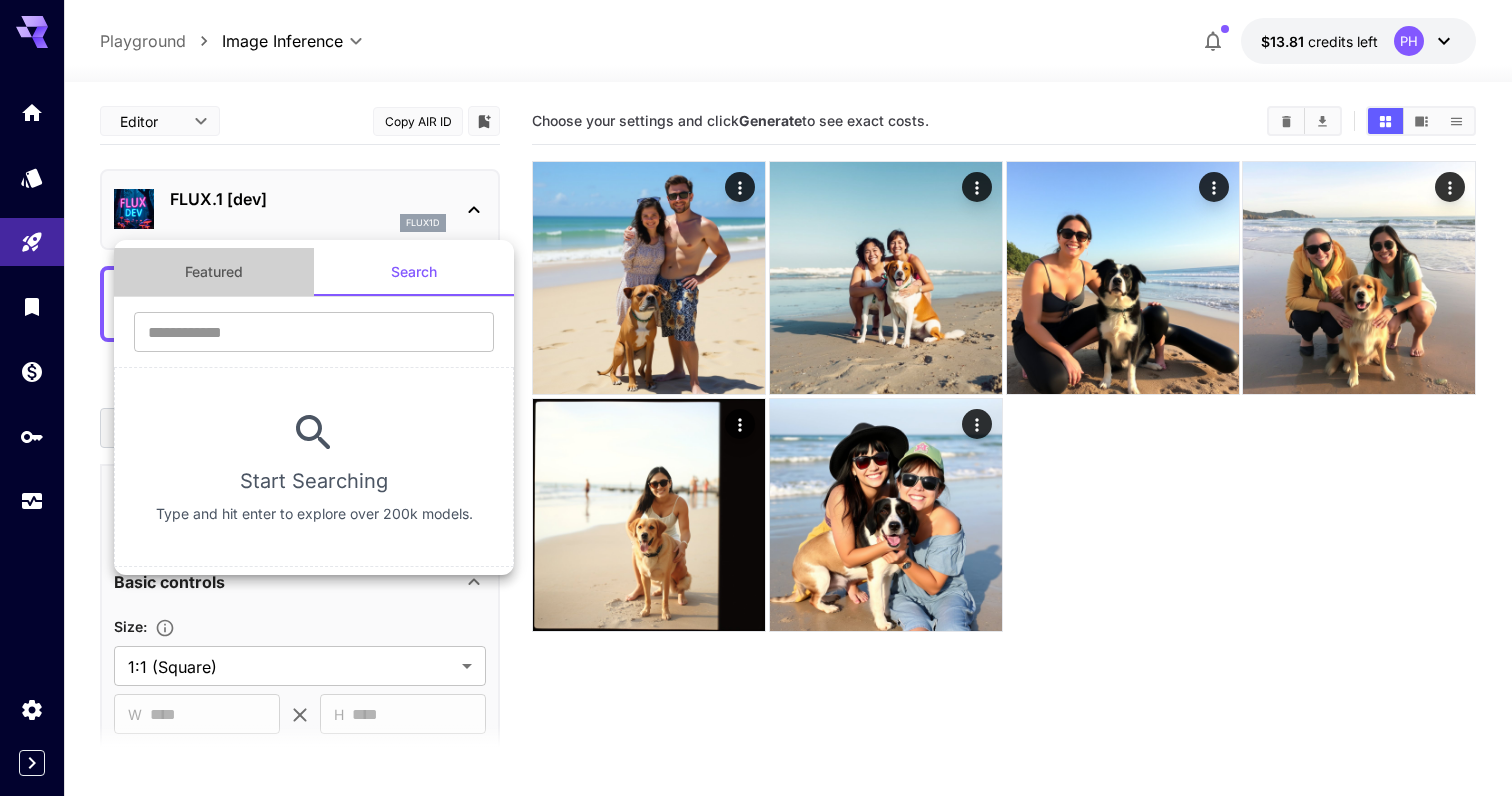 click on "Featured" at bounding box center (214, 272) 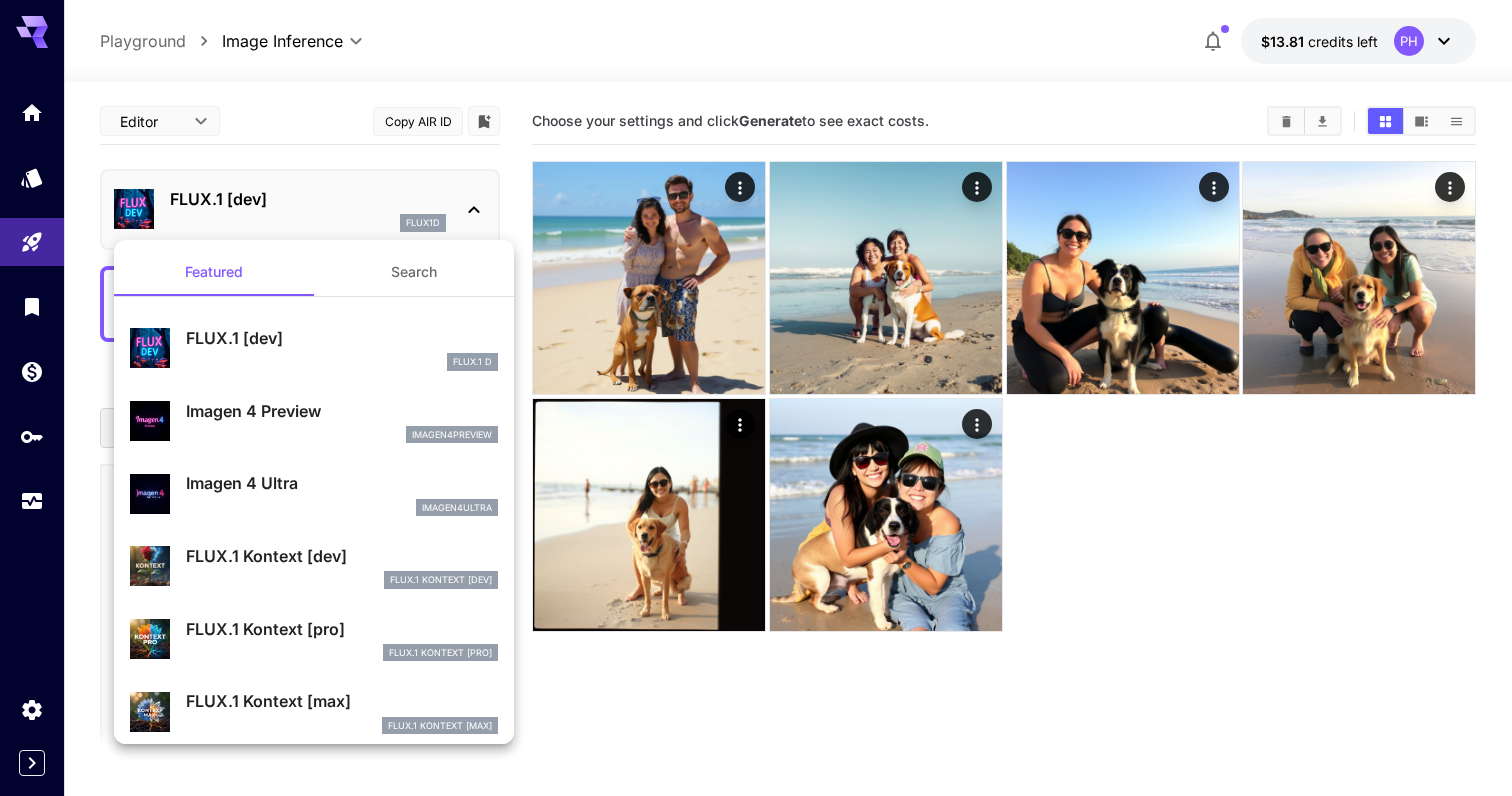 click on "FLUX.1 [dev]" at bounding box center [342, 338] 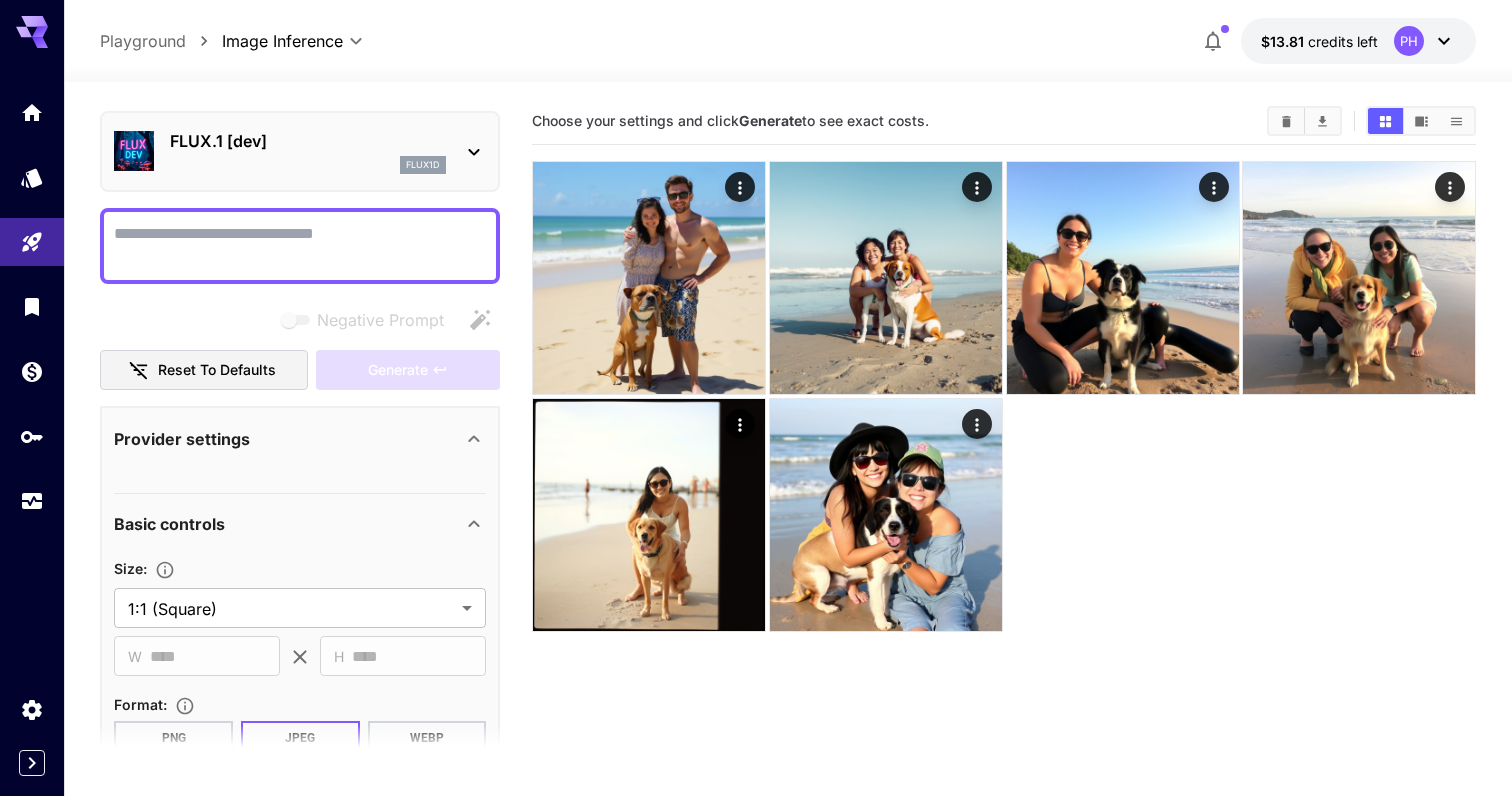 scroll, scrollTop: 86, scrollLeft: 0, axis: vertical 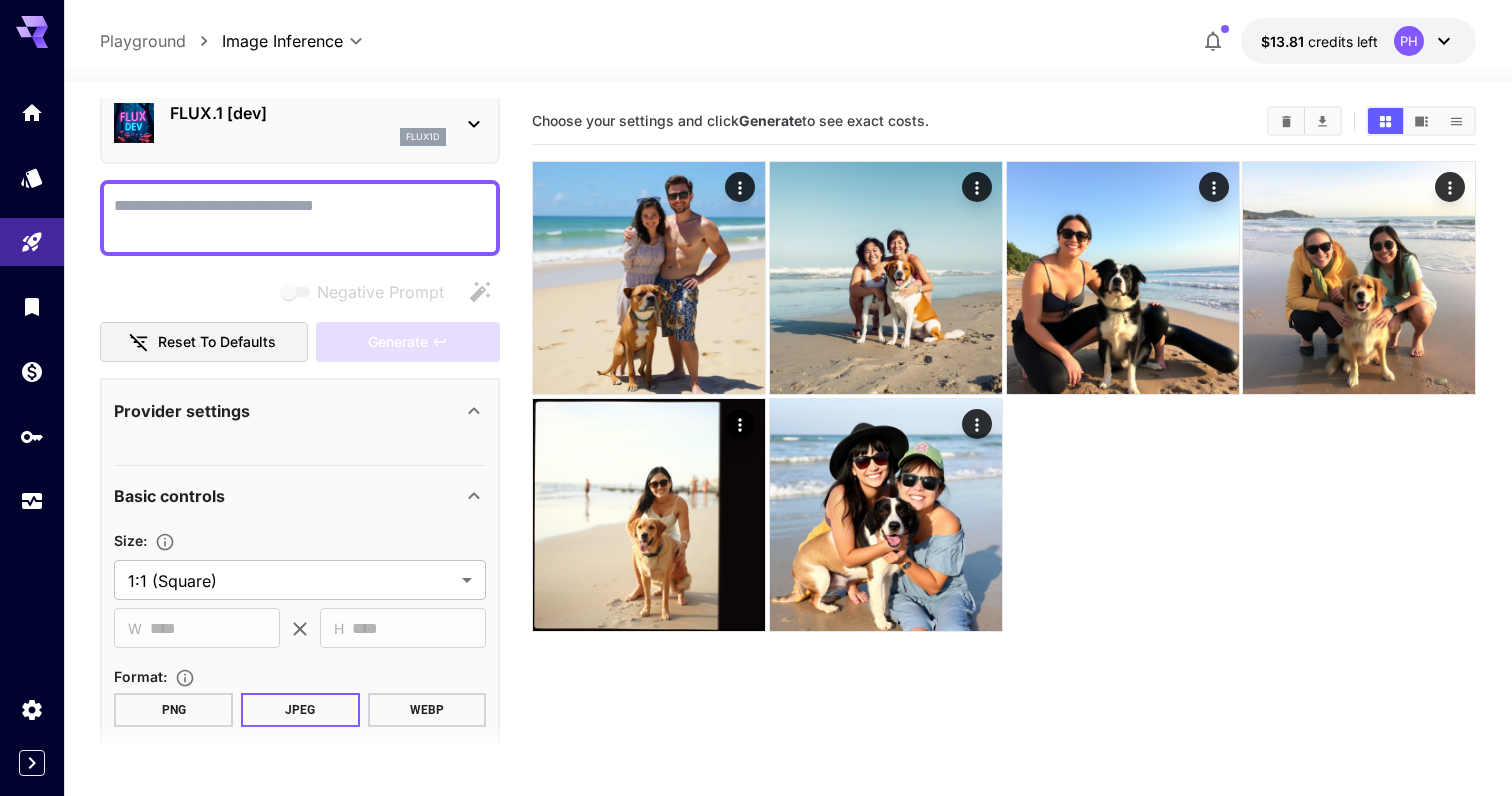 click on "Reset to defaults" at bounding box center (204, 342) 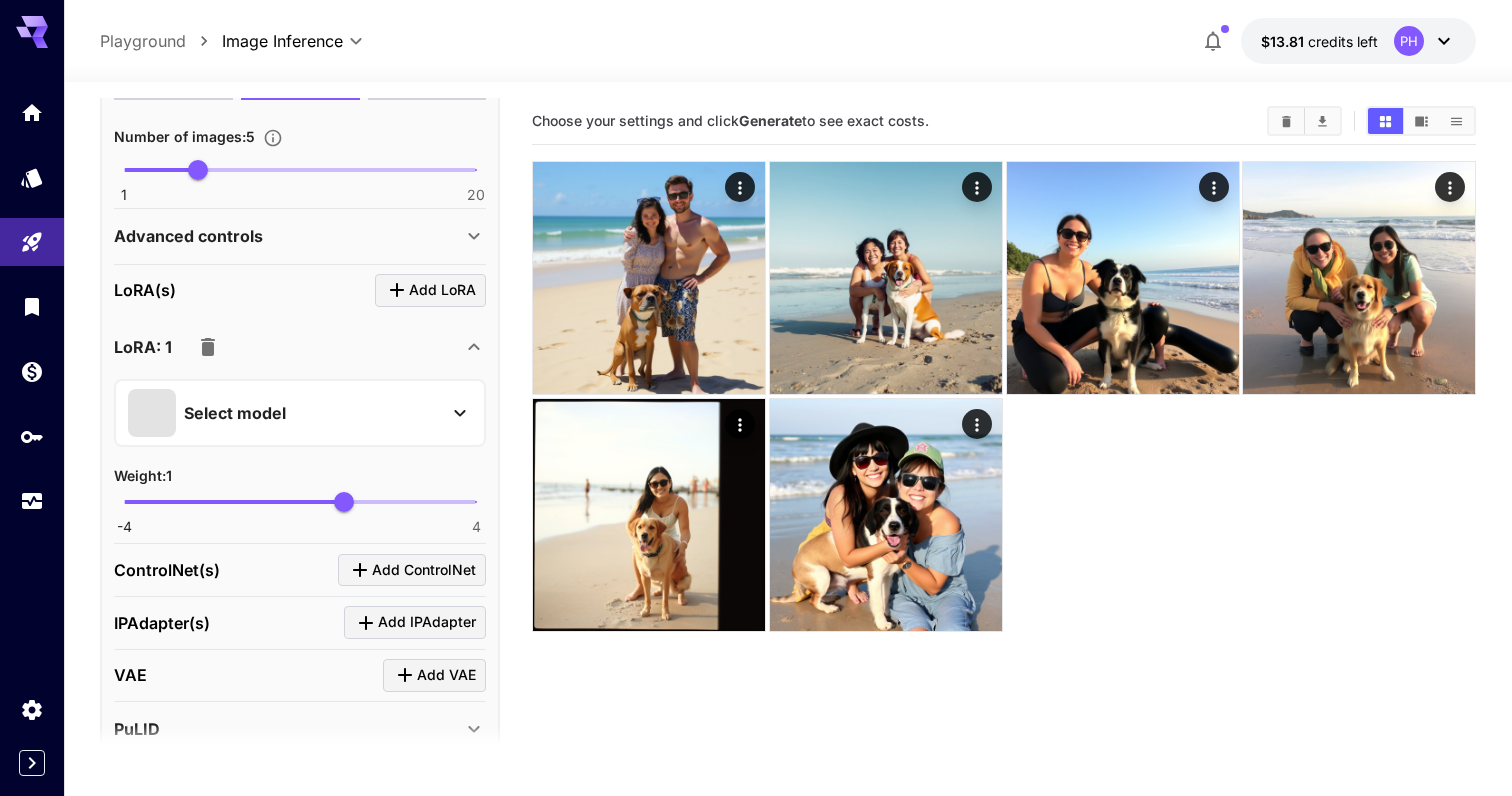 scroll, scrollTop: 751, scrollLeft: 0, axis: vertical 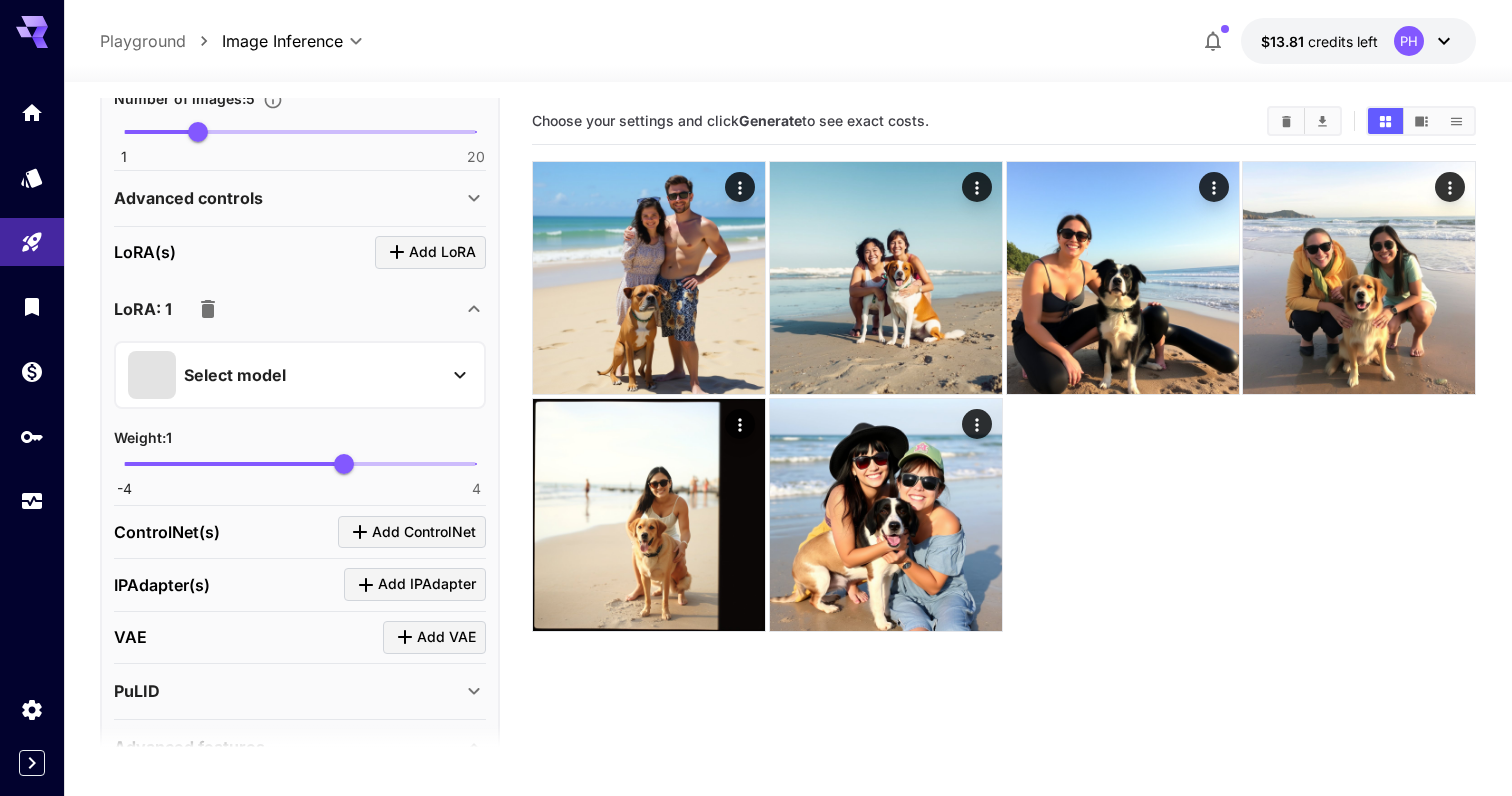 click on "Select model" at bounding box center [235, 375] 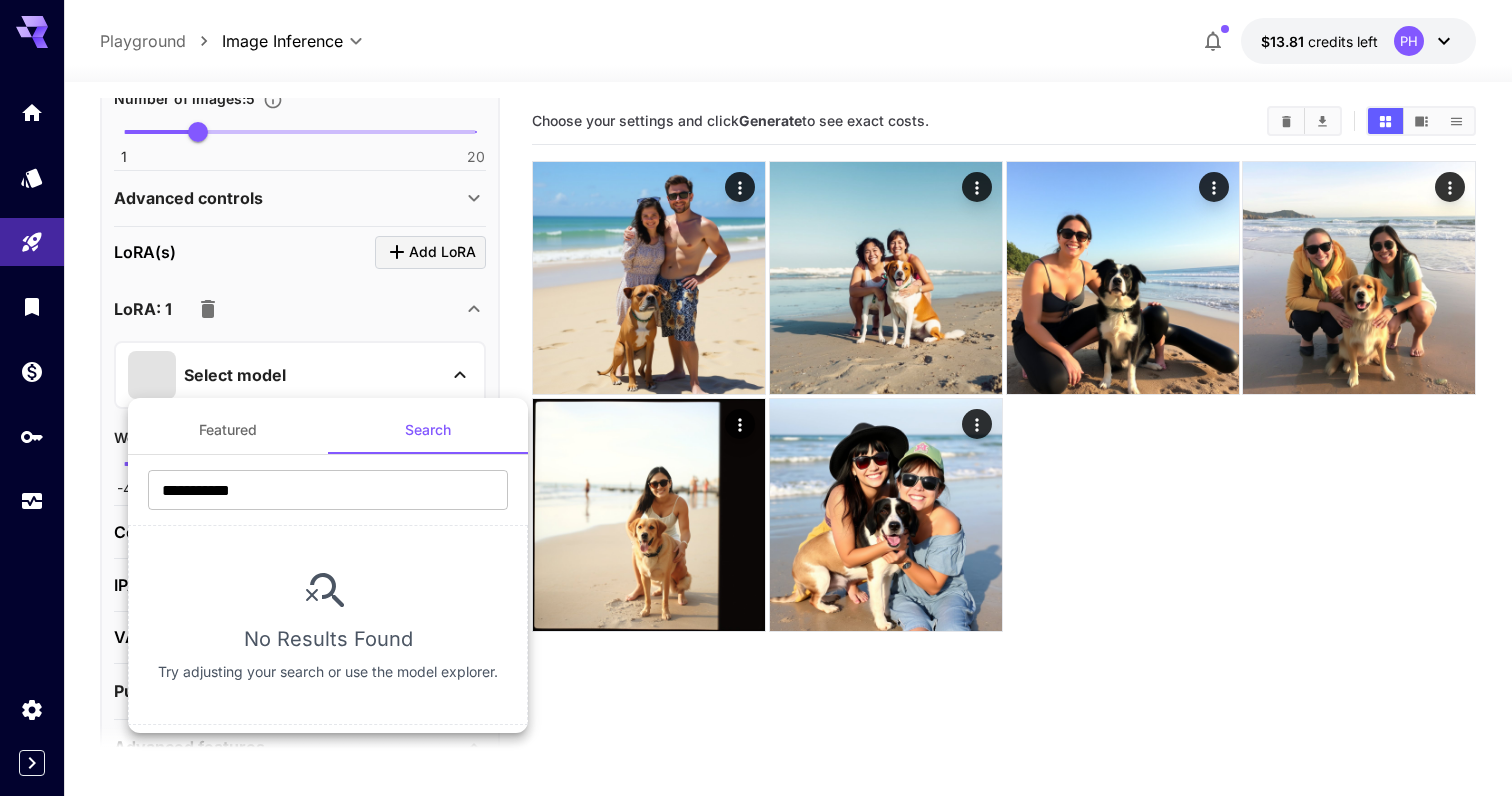 click on "Featured" at bounding box center [228, 430] 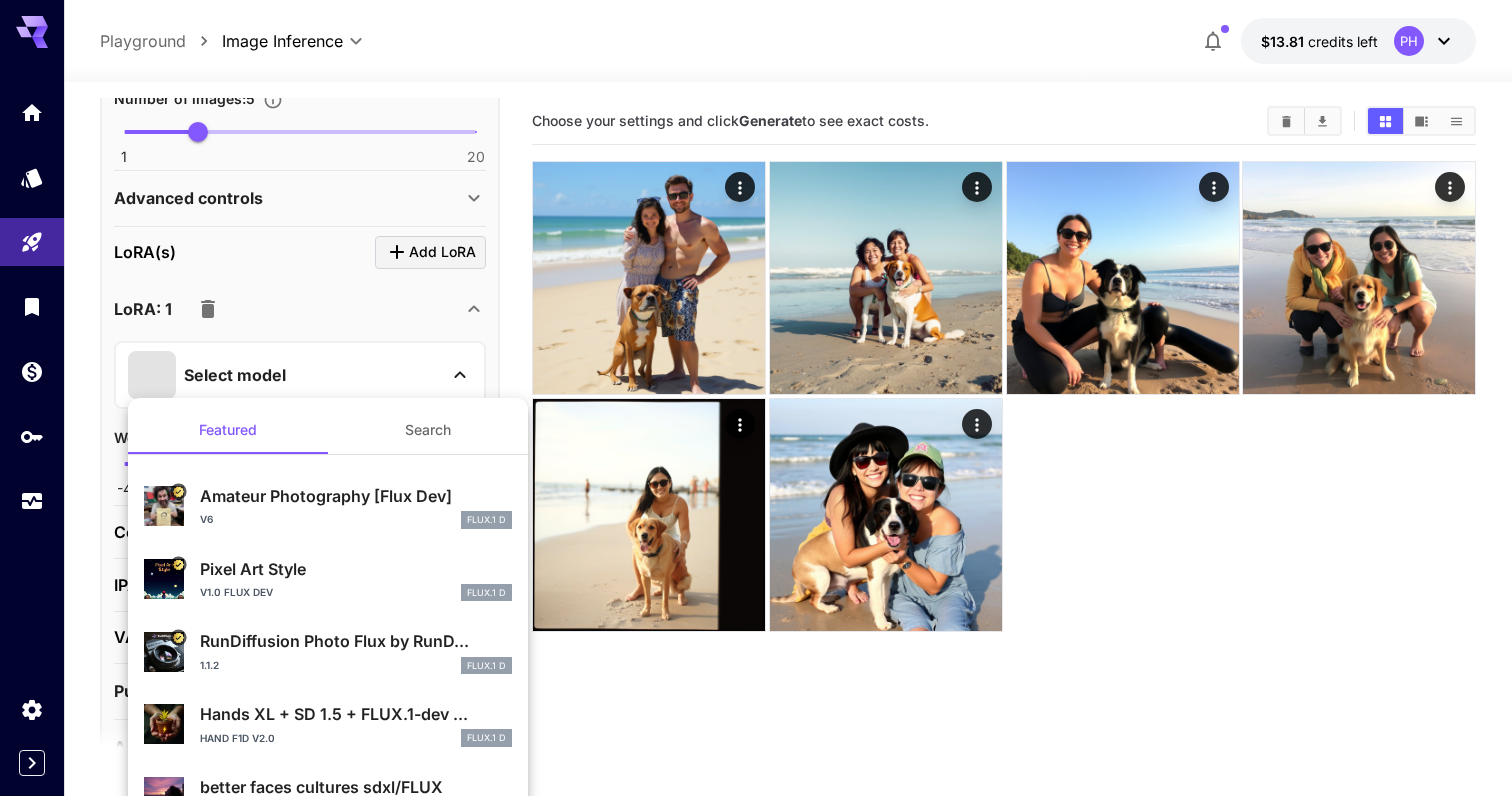 click at bounding box center [756, 398] 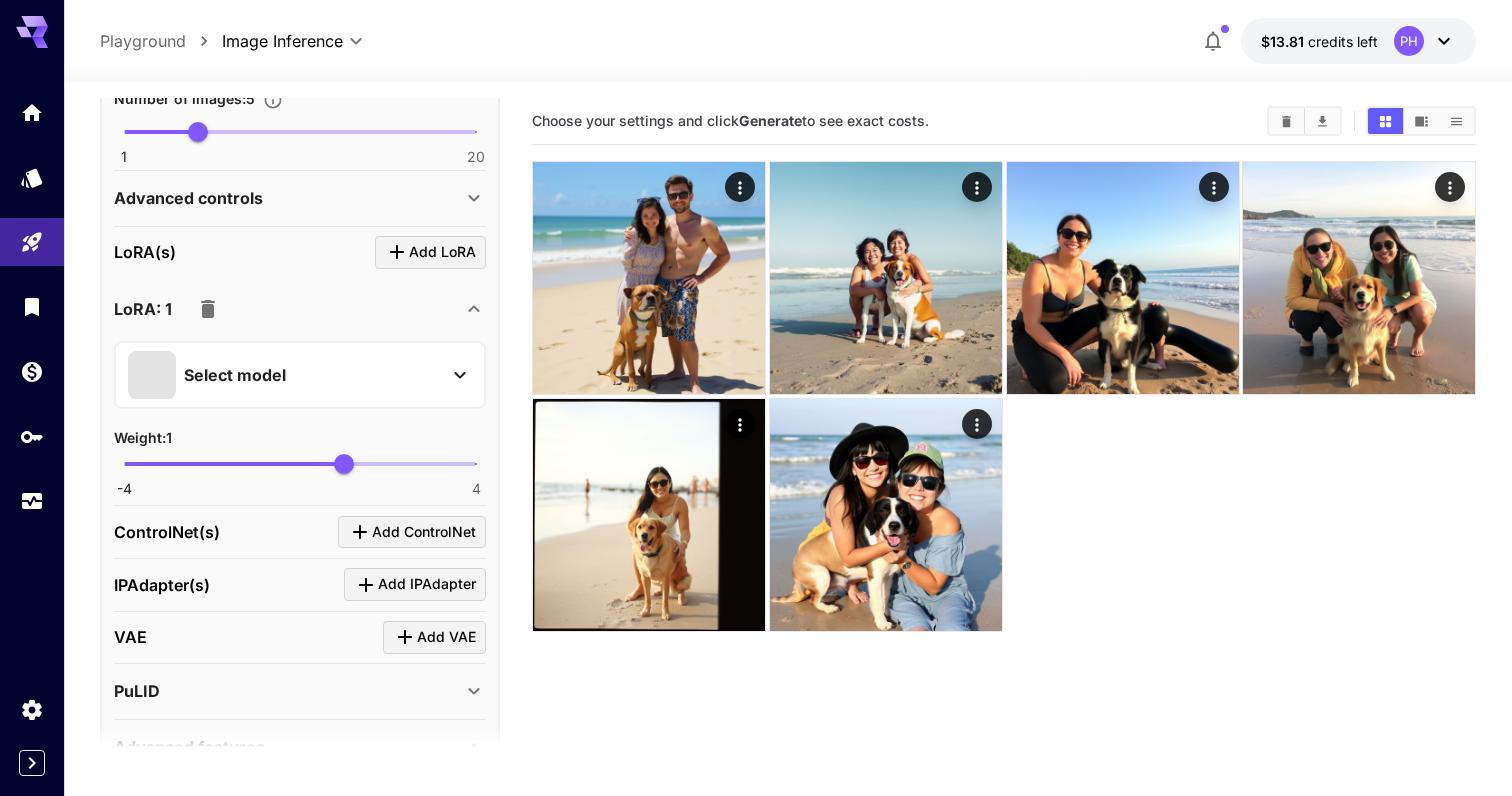 click on "Choose your settings and click  Generate  to see exact costs." at bounding box center (1004, 496) 